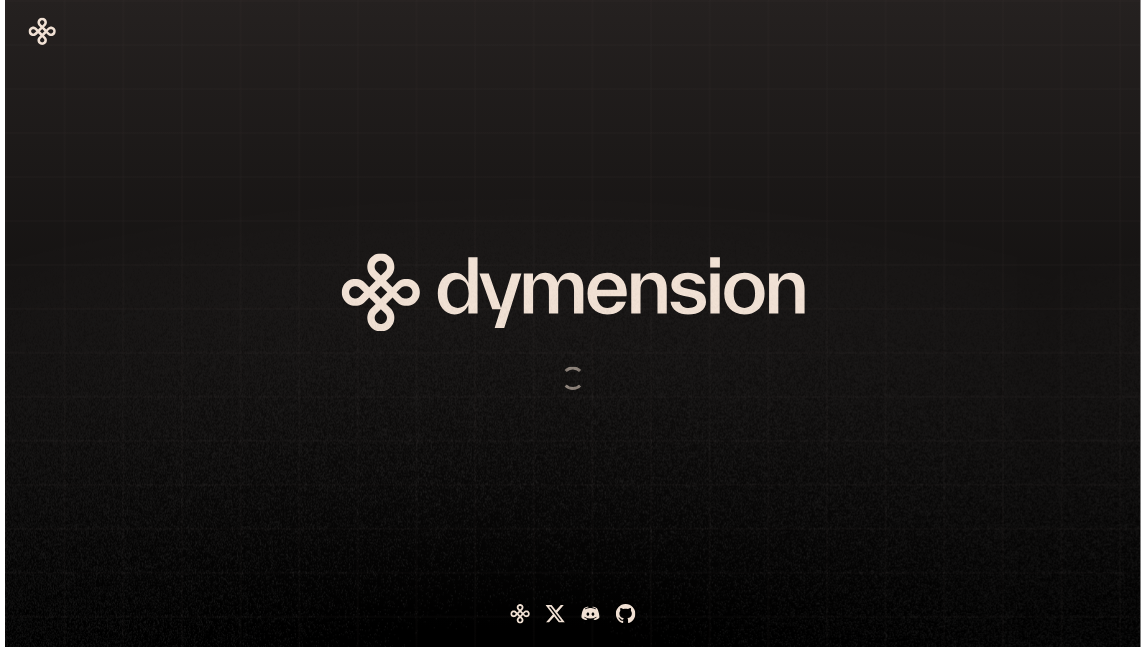 scroll, scrollTop: 0, scrollLeft: 0, axis: both 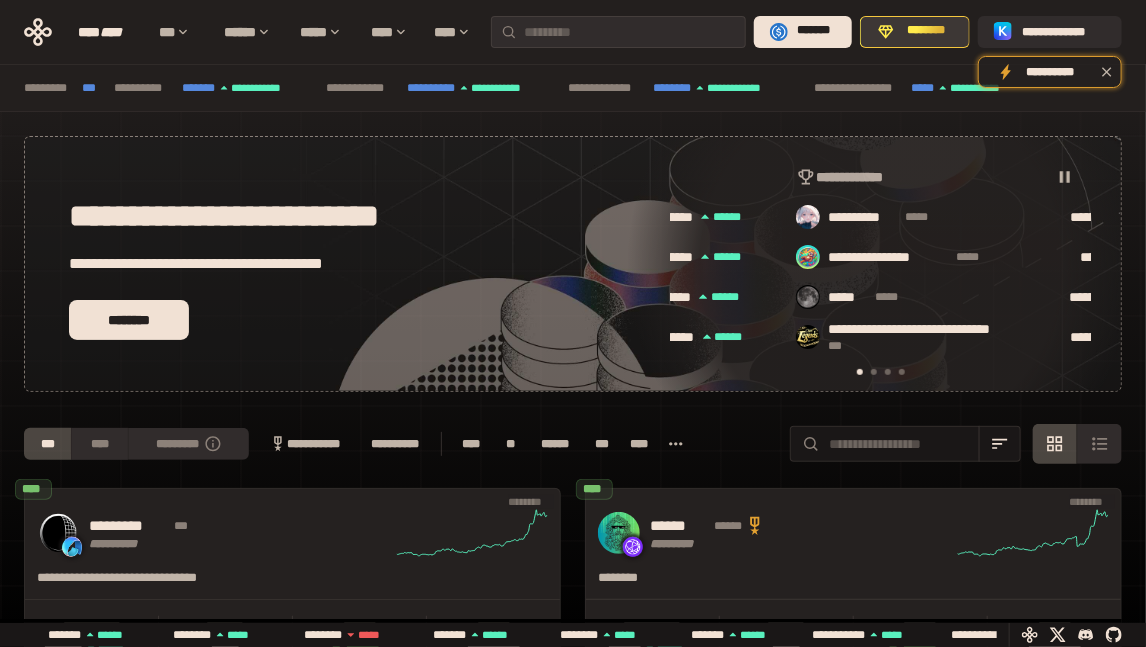 click on "********" at bounding box center (926, 31) 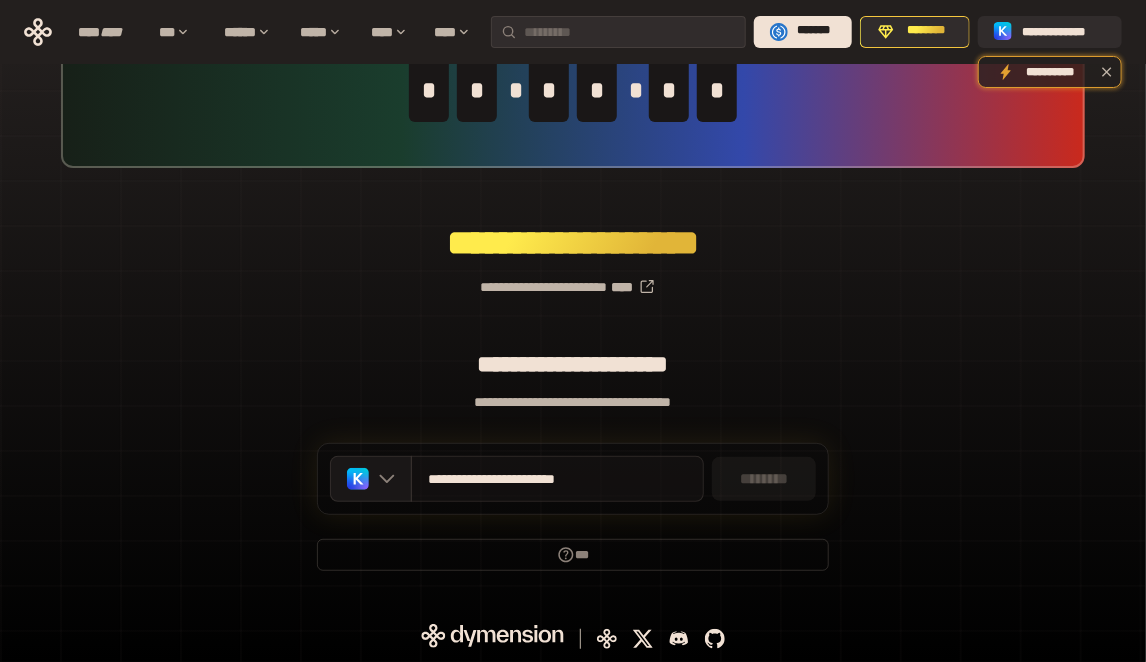 scroll, scrollTop: 119, scrollLeft: 0, axis: vertical 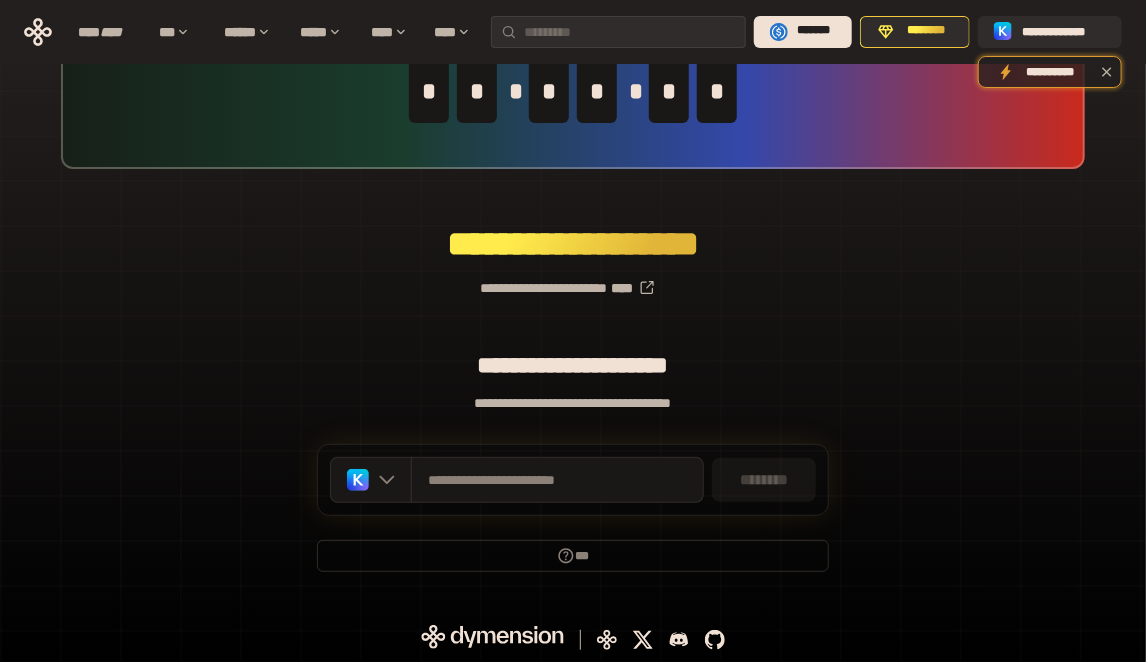 click on "********" at bounding box center [764, 480] 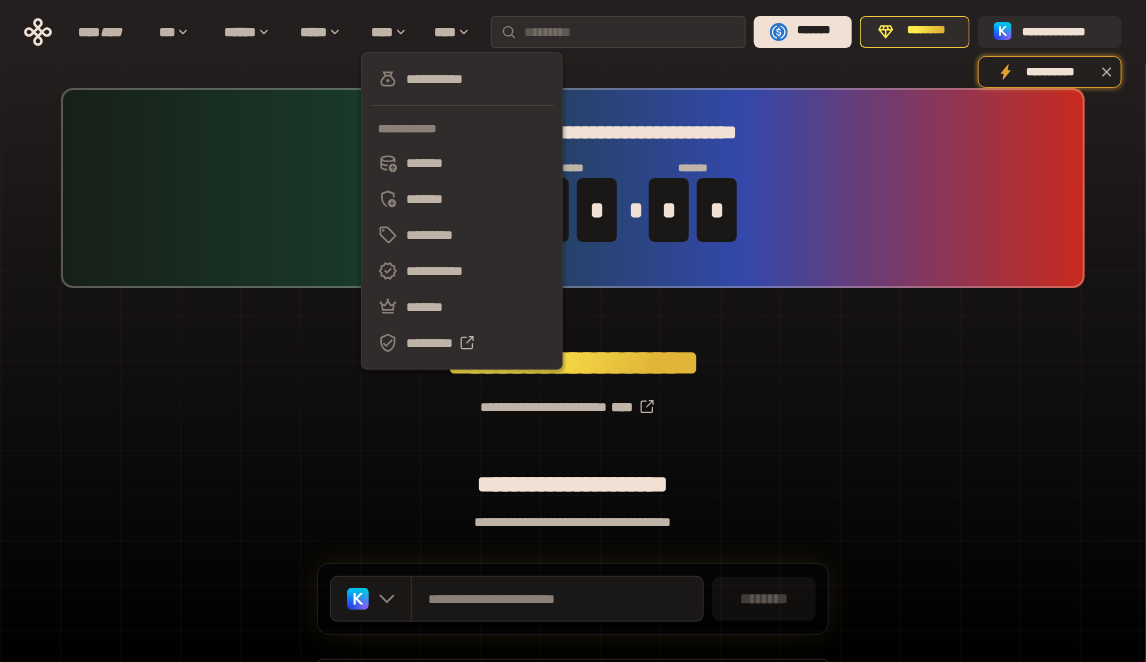 click on "**********" at bounding box center [462, 211] 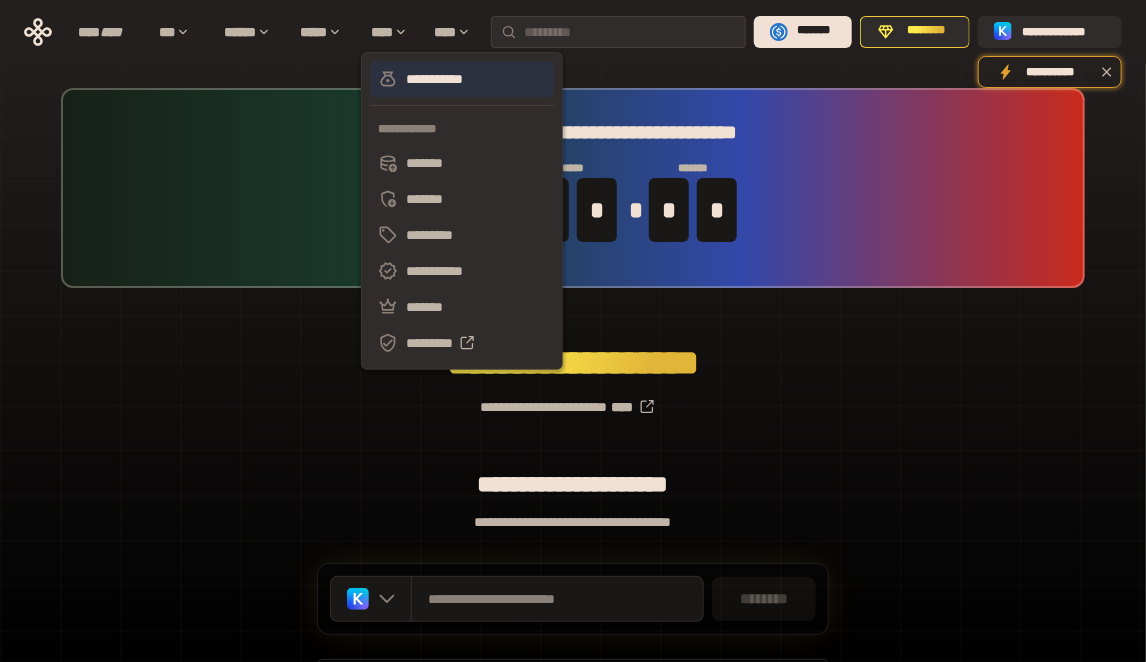 click on "**********" at bounding box center [462, 79] 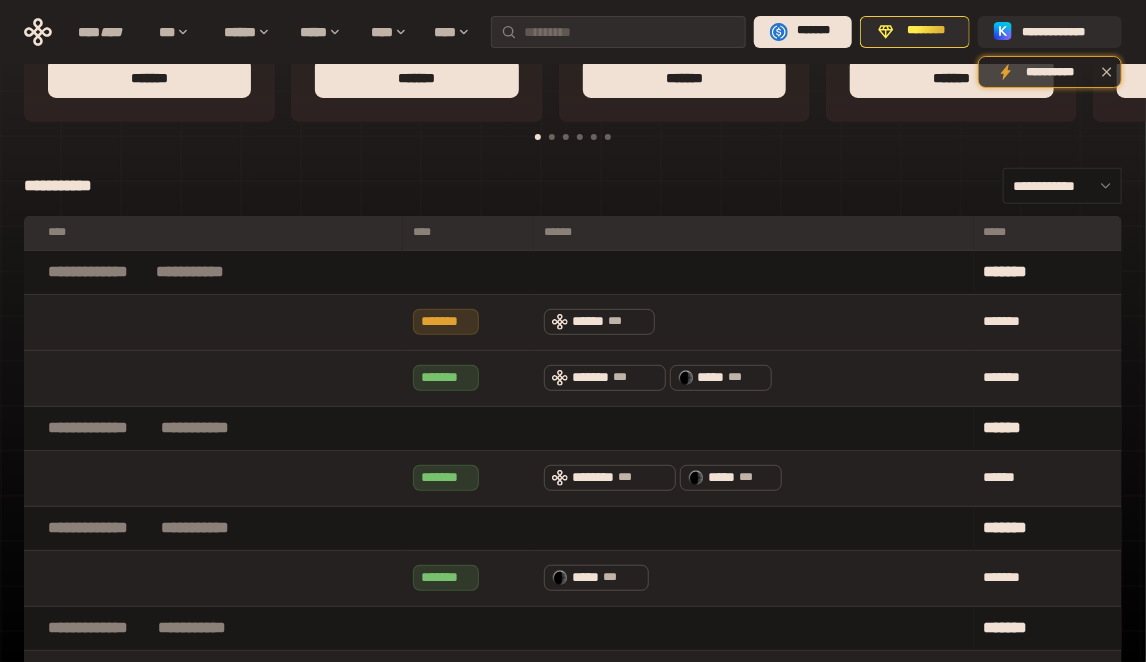 scroll, scrollTop: 0, scrollLeft: 0, axis: both 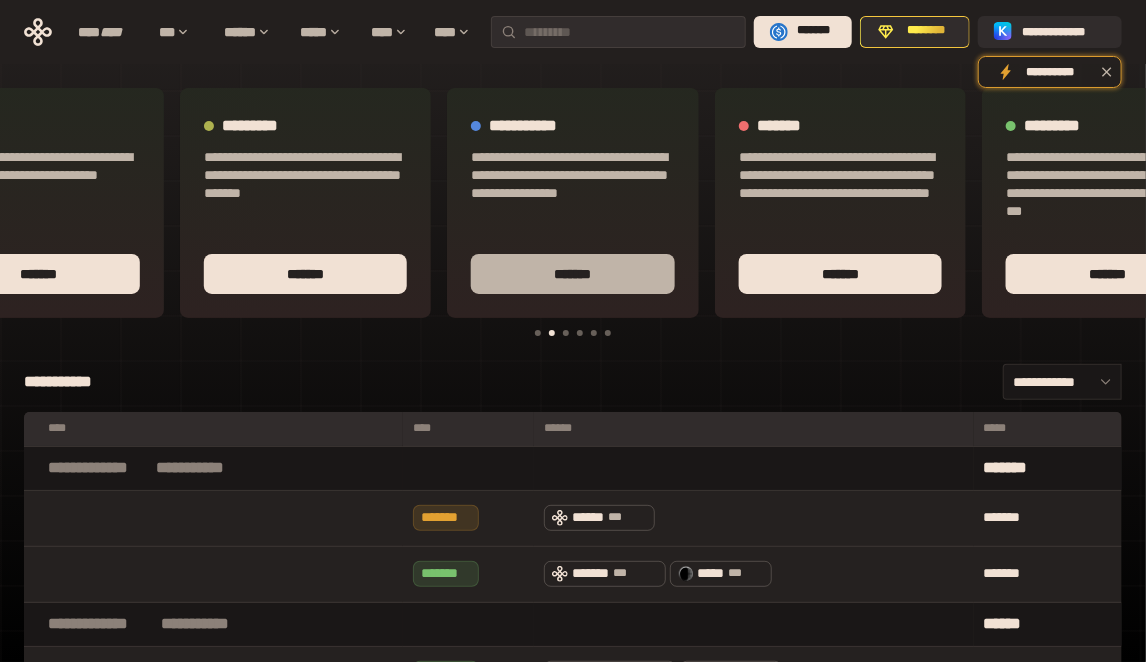click on "*******" at bounding box center [572, 274] 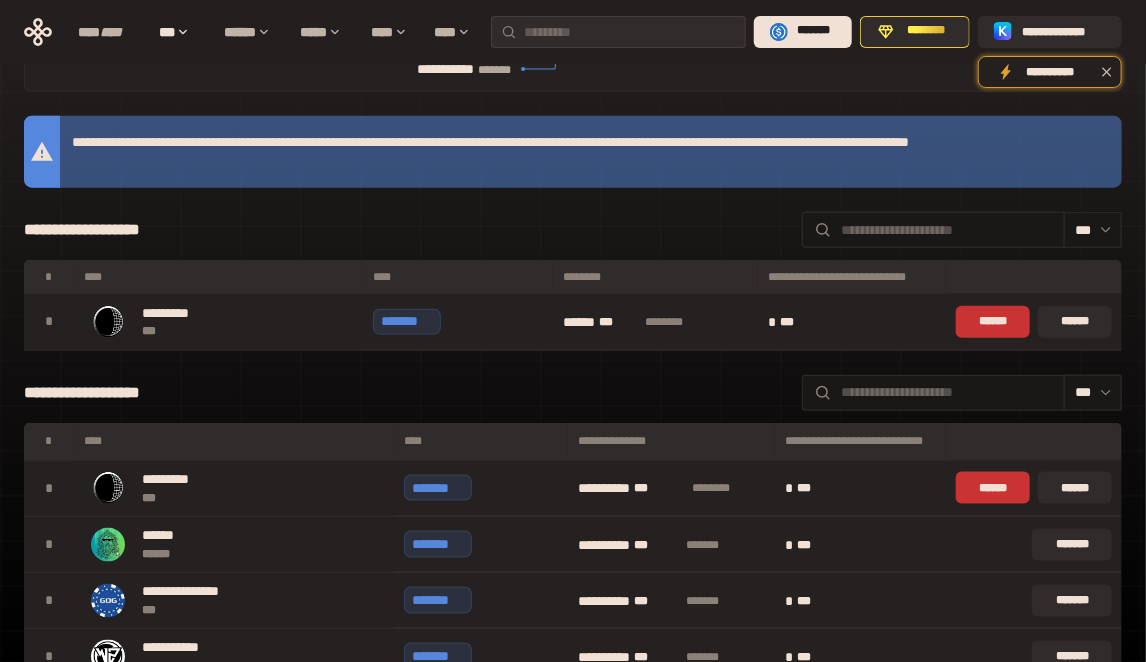 scroll, scrollTop: 655, scrollLeft: 0, axis: vertical 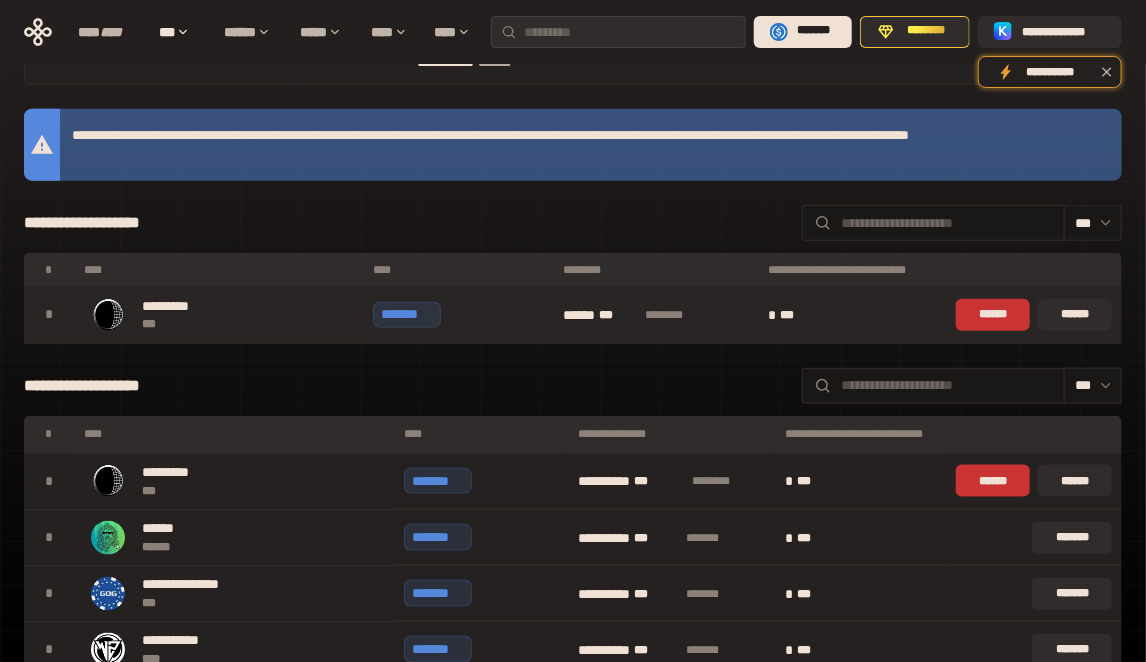 click on "***" at bounding box center (179, 324) 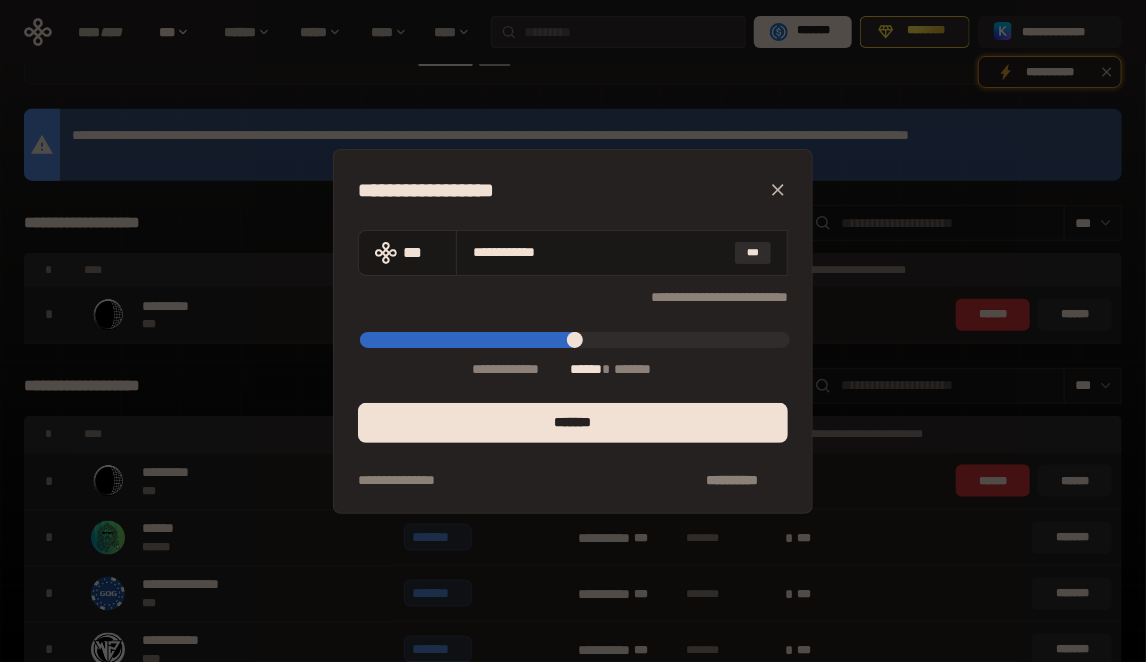 click on "**********" at bounding box center [573, 331] 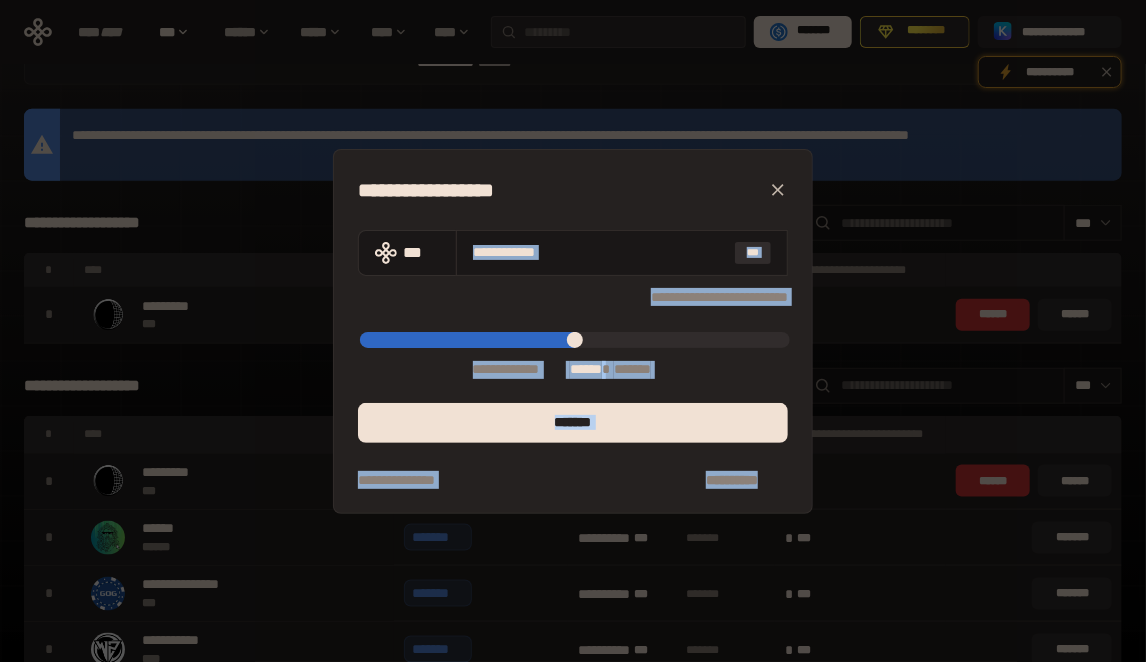 drag, startPoint x: 776, startPoint y: 541, endPoint x: 654, endPoint y: 209, distance: 353.7061 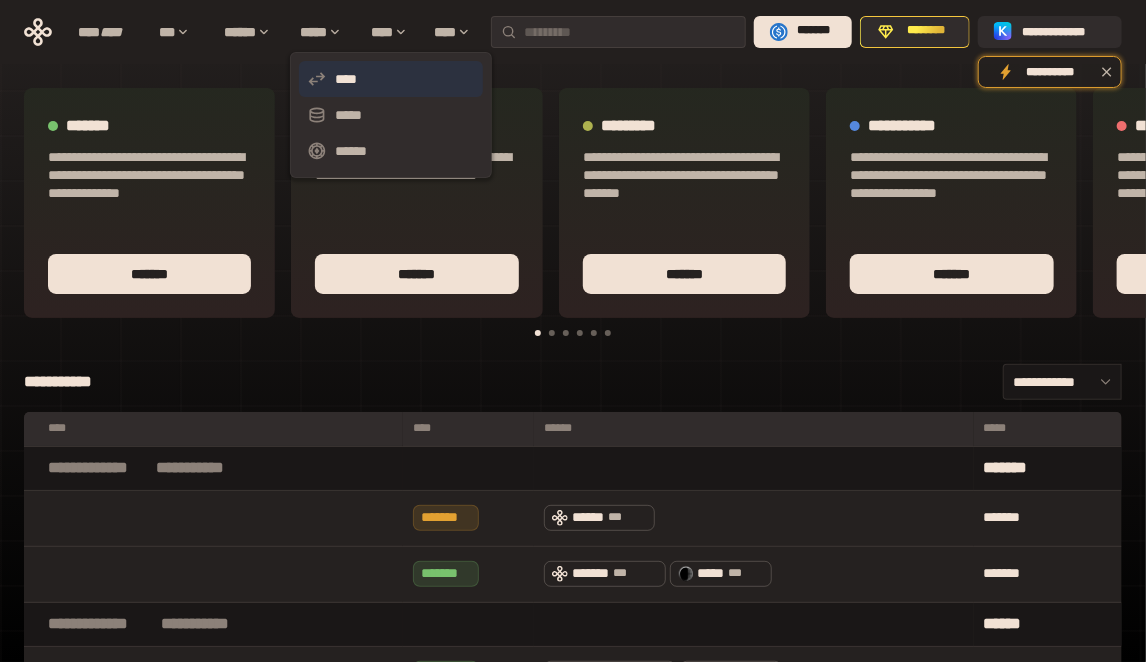 click on "****" at bounding box center [391, 79] 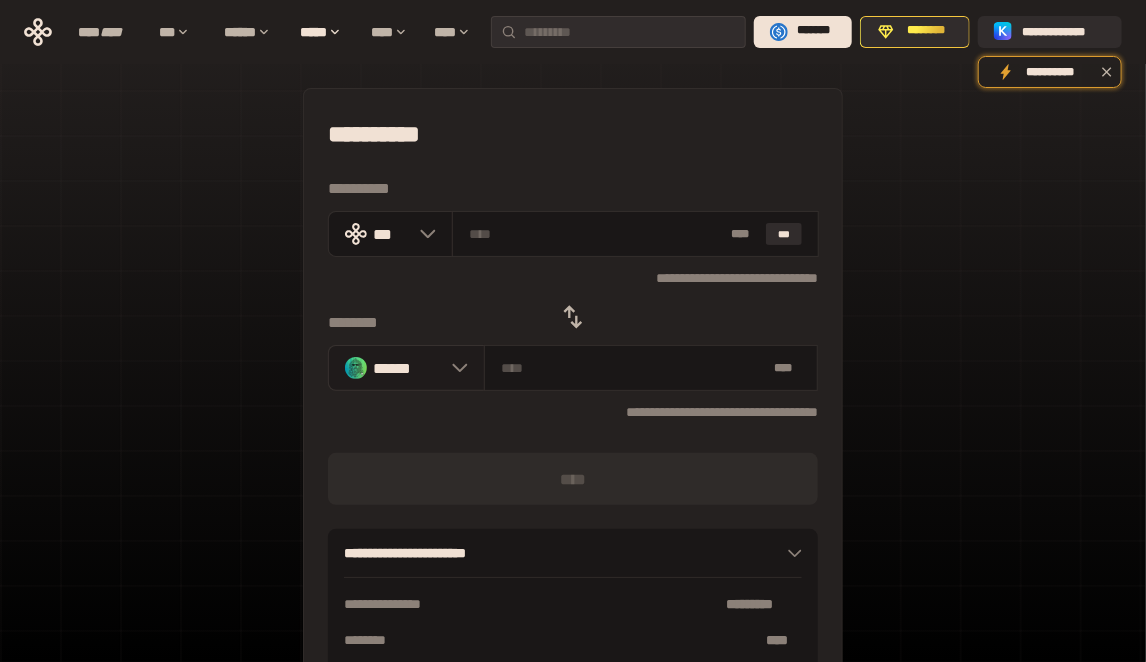 click on "******" at bounding box center (406, 368) 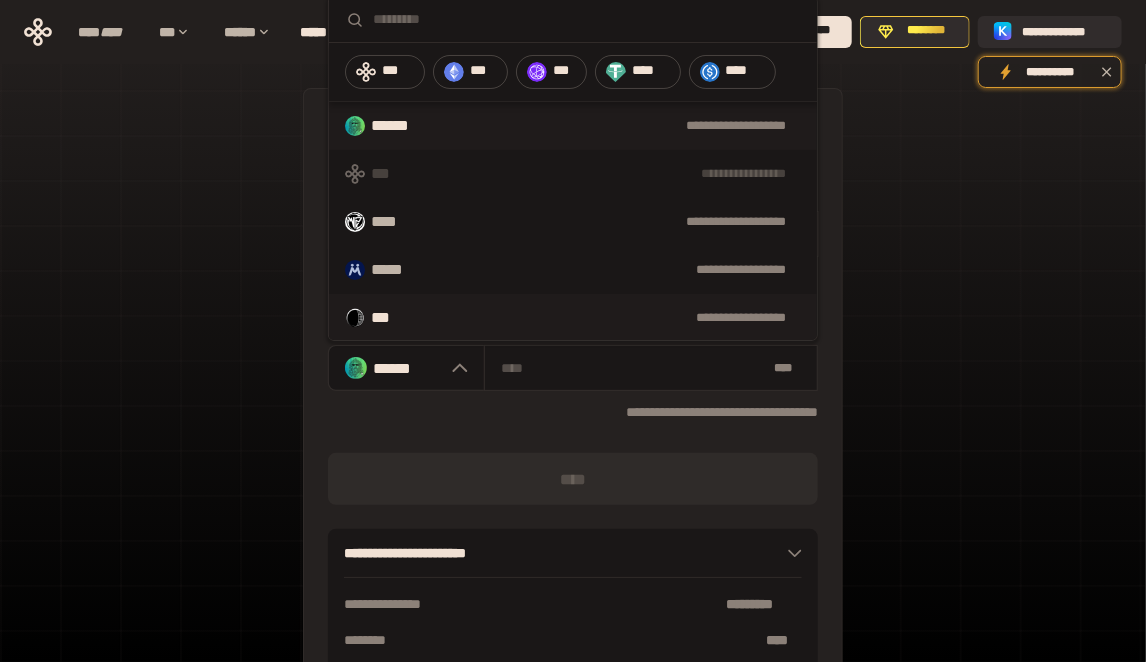 scroll, scrollTop: 35, scrollLeft: 0, axis: vertical 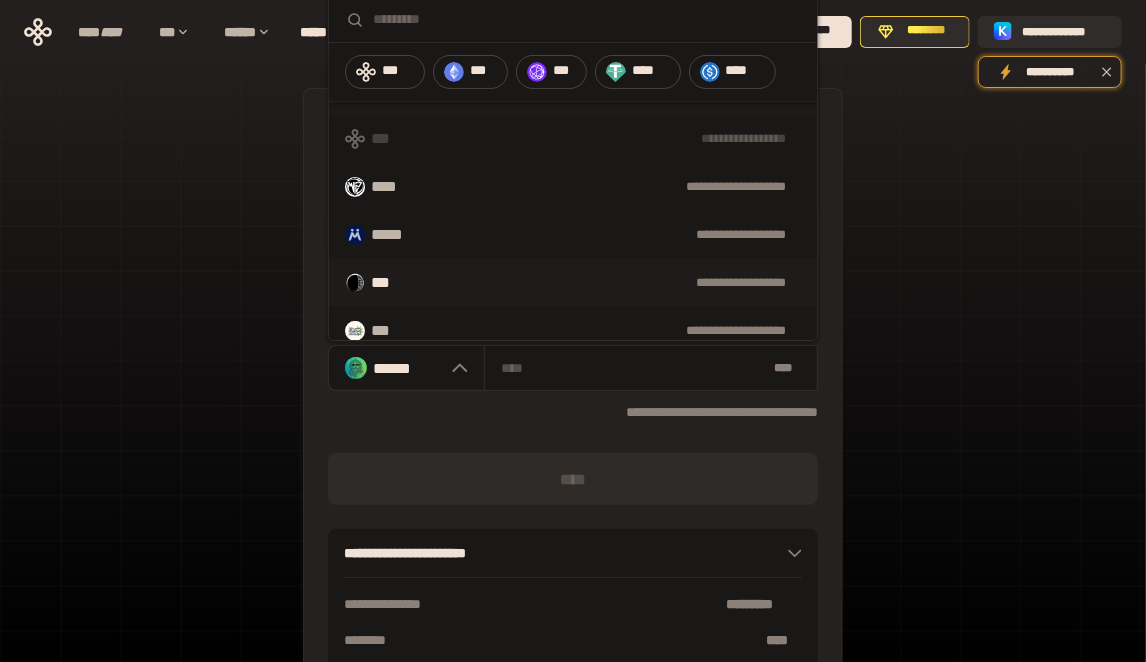 click on "**********" at bounding box center [607, 283] 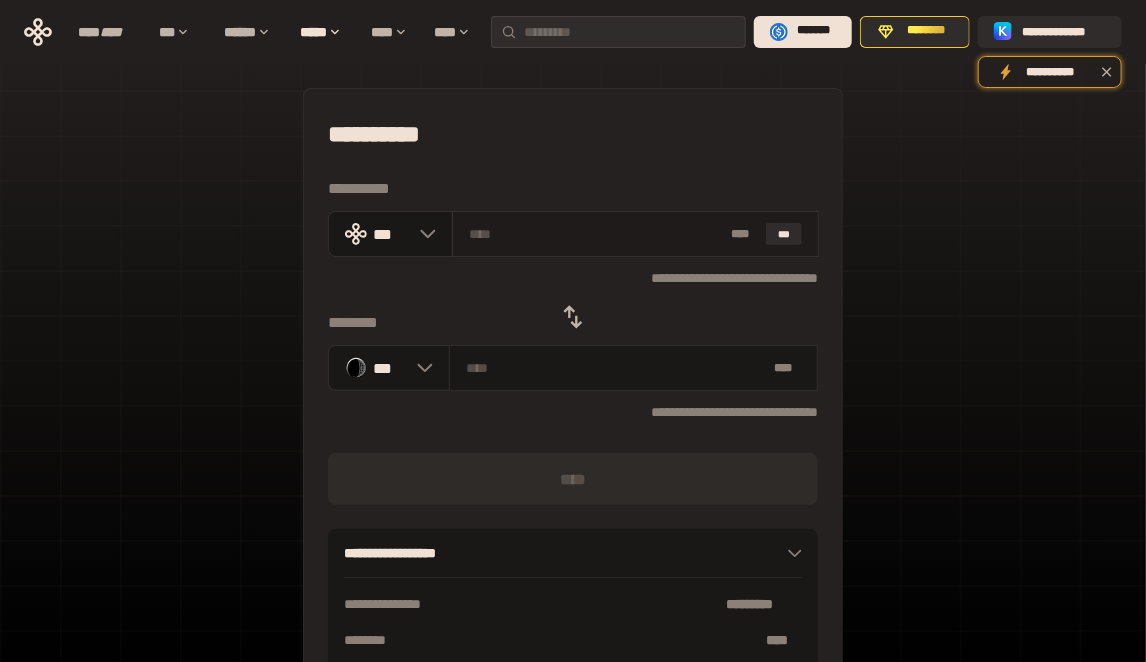 click on "* **" at bounding box center (744, 234) 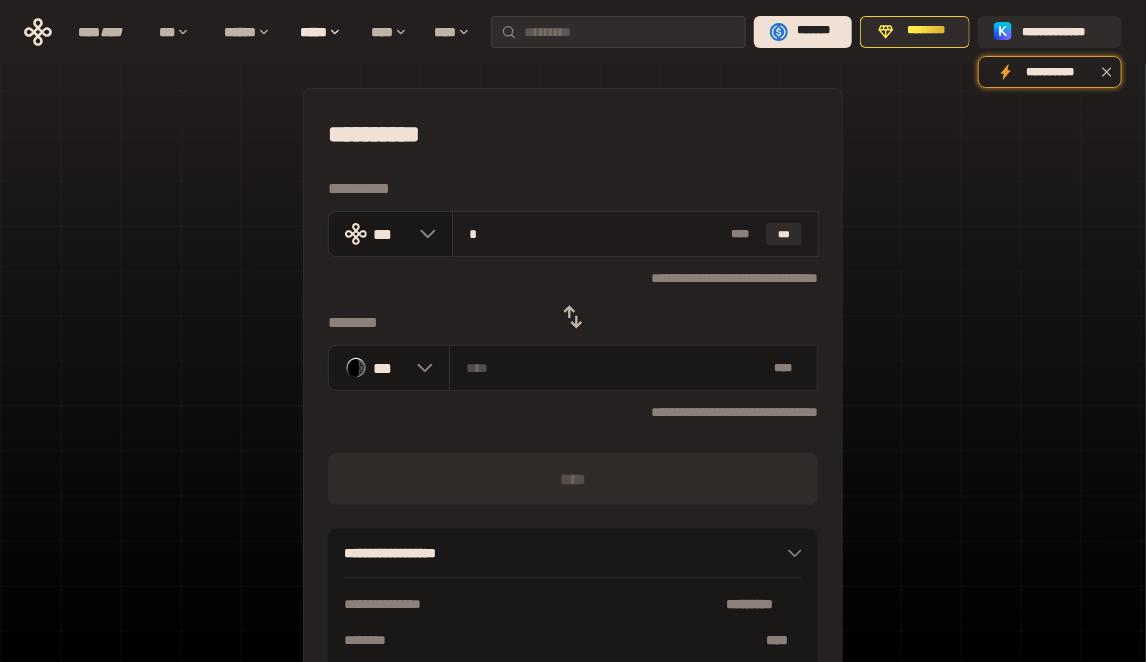 type on "**********" 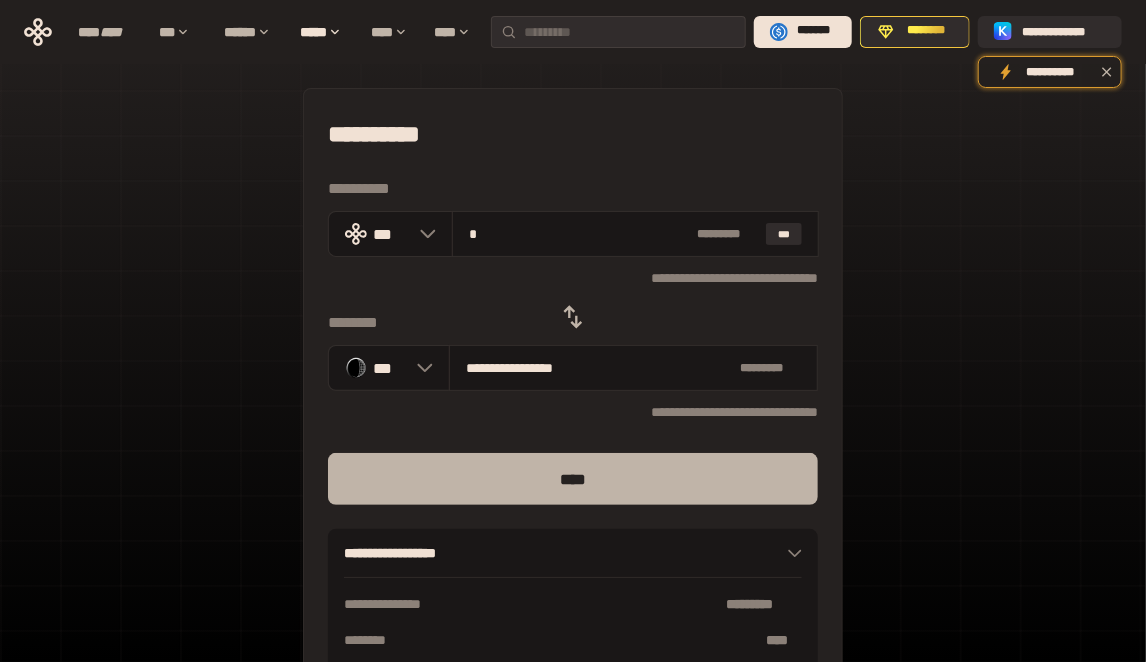 type on "*" 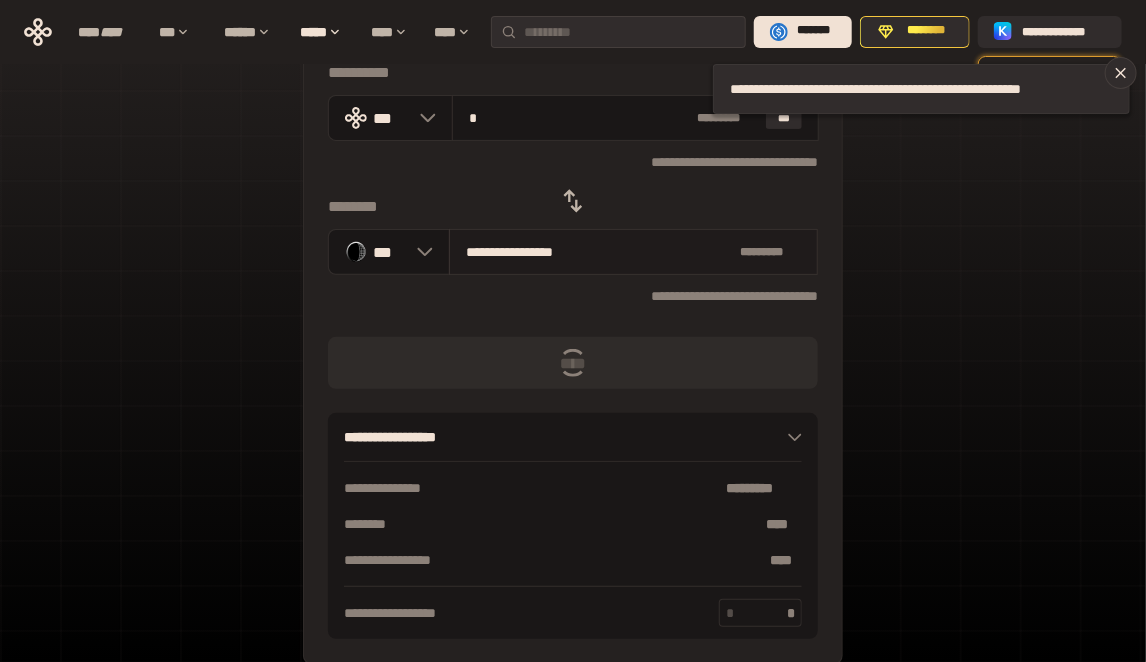 scroll, scrollTop: 123, scrollLeft: 0, axis: vertical 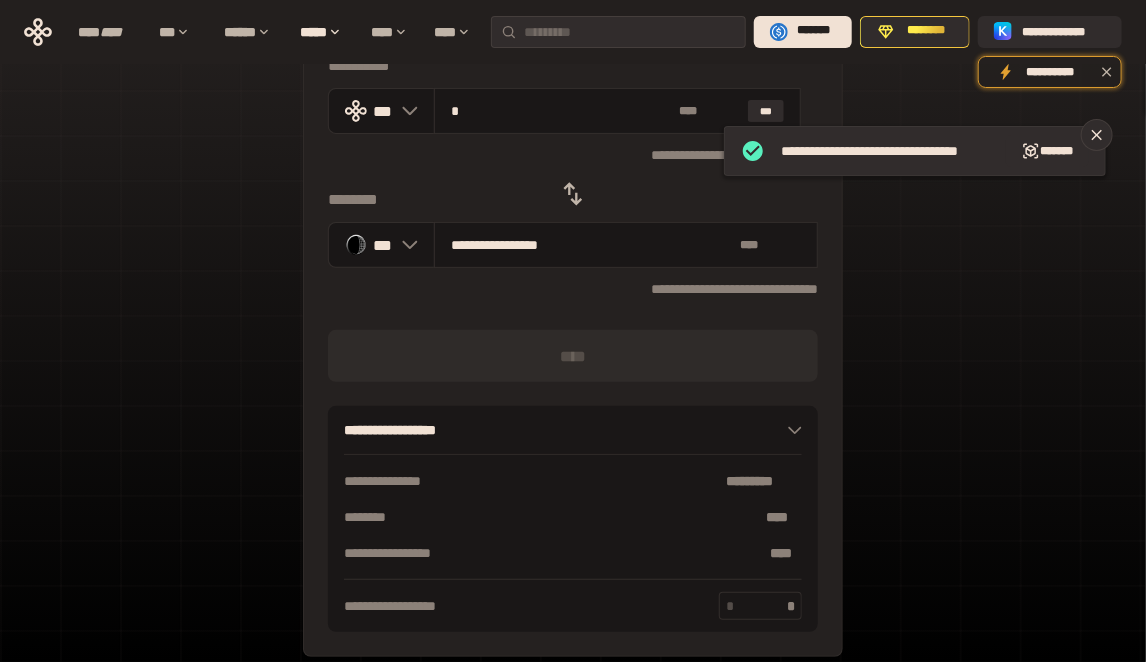 type 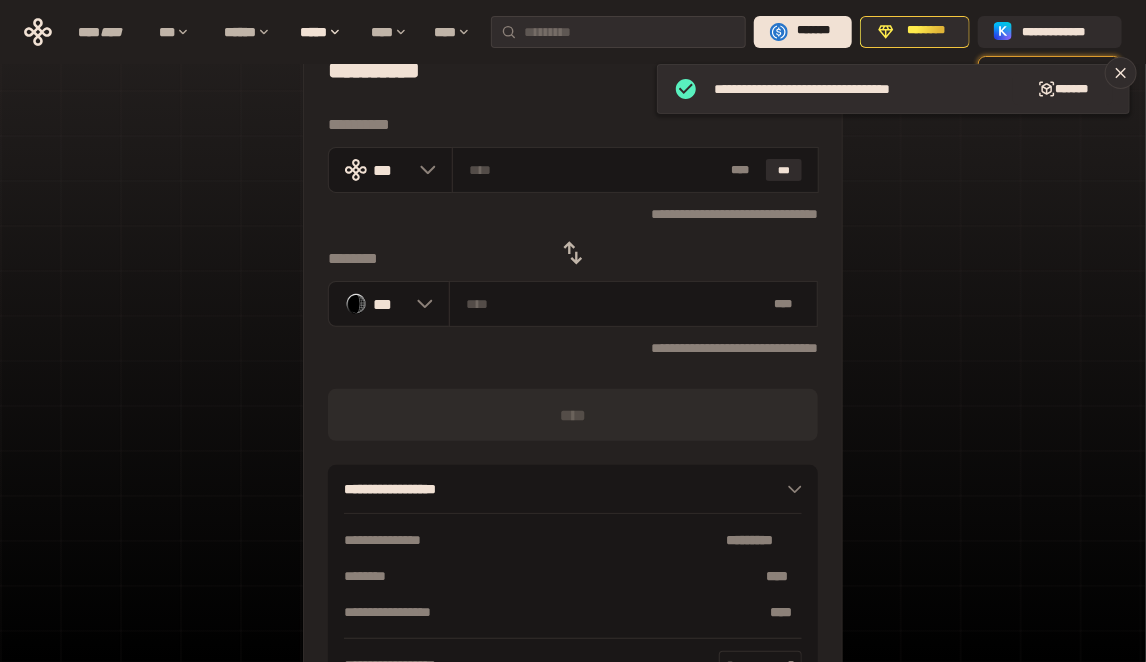 scroll, scrollTop: 60, scrollLeft: 0, axis: vertical 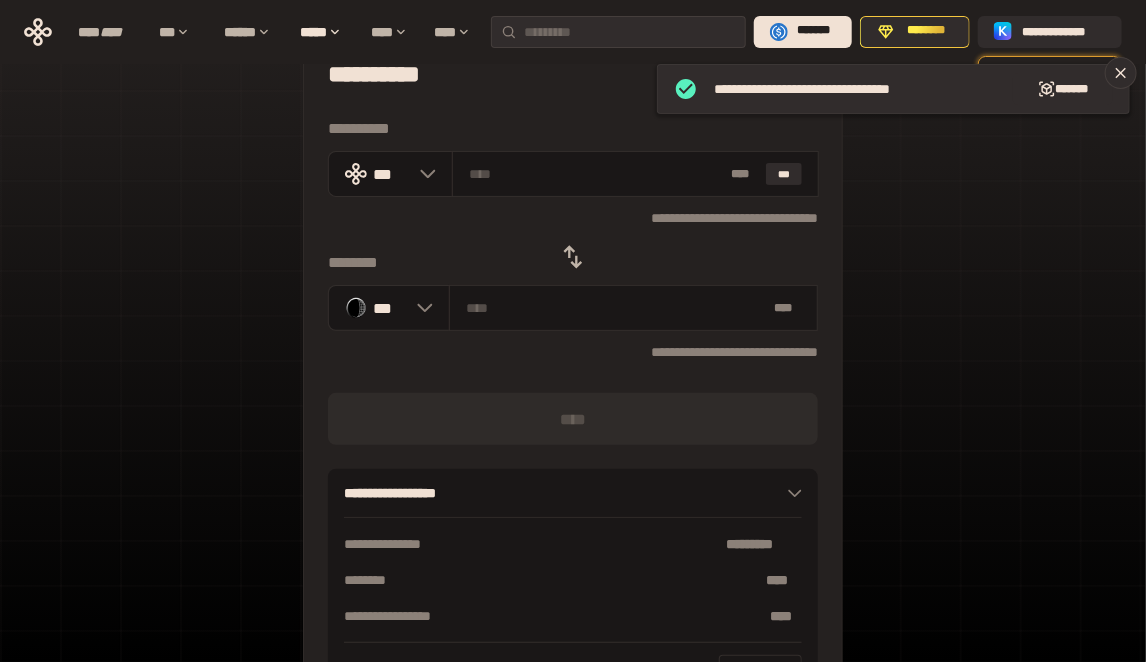 click at bounding box center (573, 257) 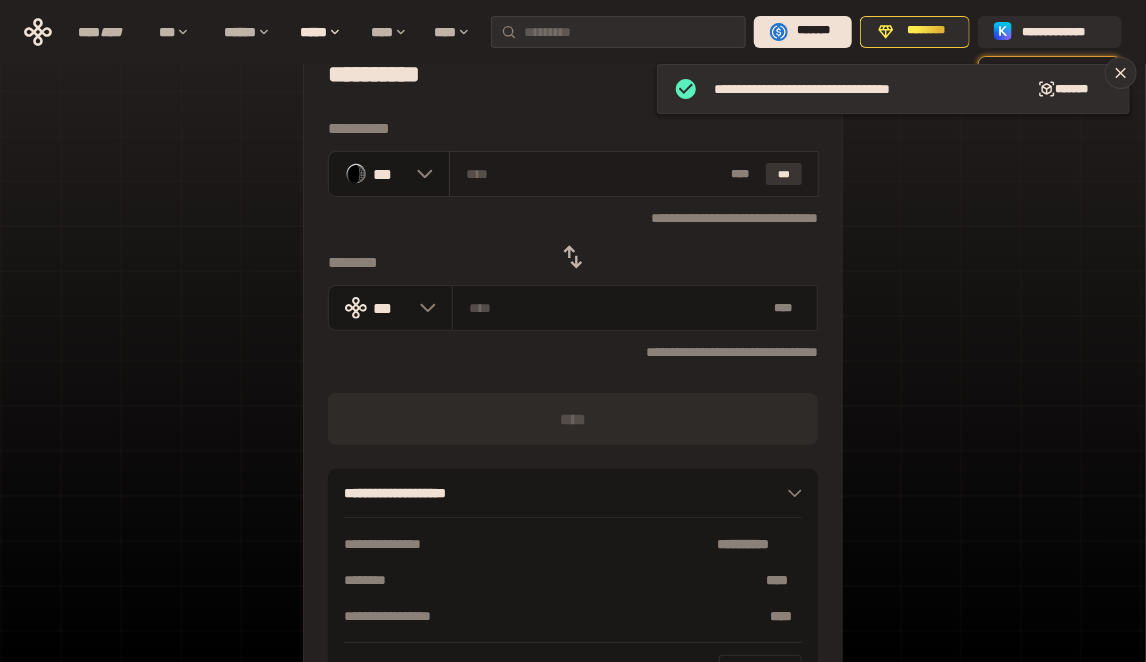 click on "***" at bounding box center [784, 174] 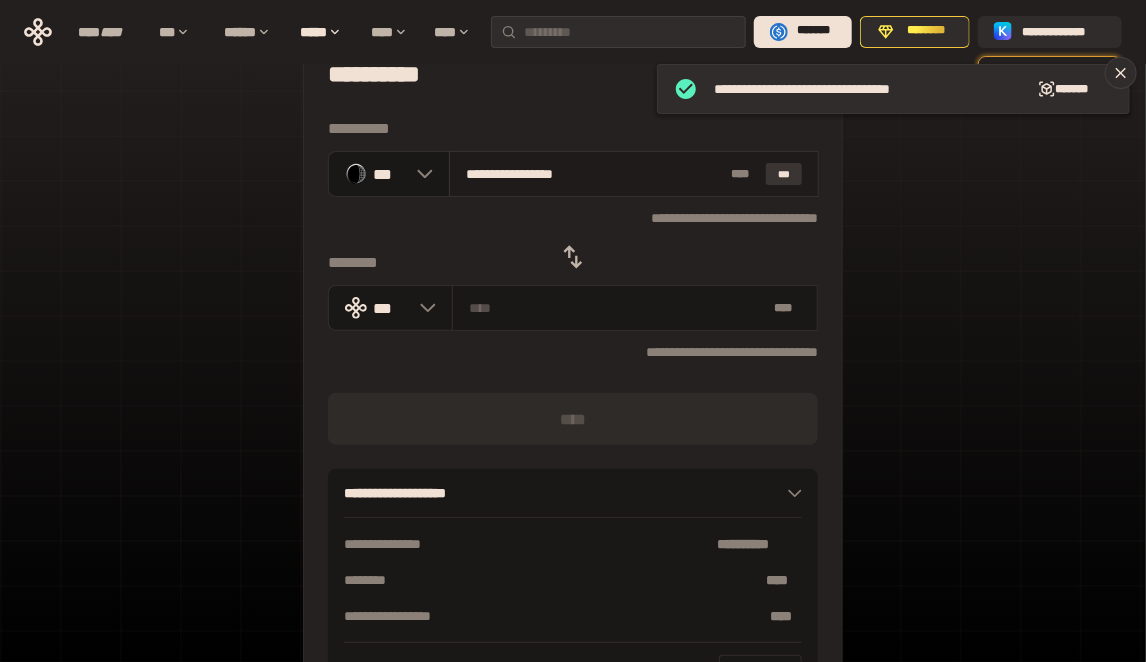 type on "**********" 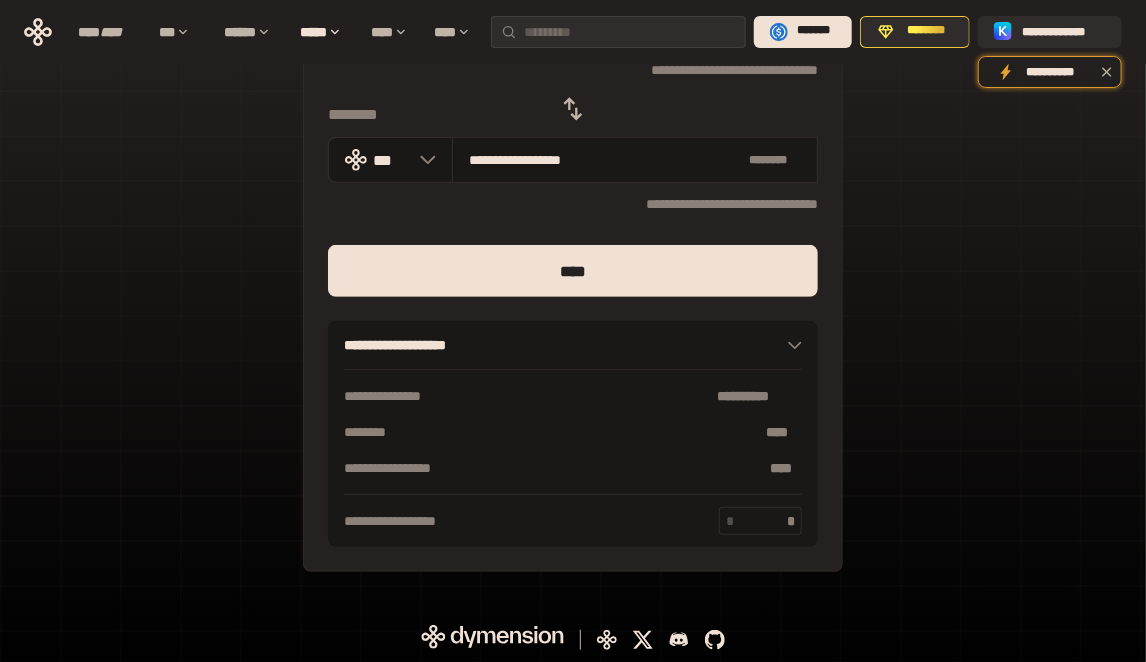 scroll, scrollTop: 0, scrollLeft: 0, axis: both 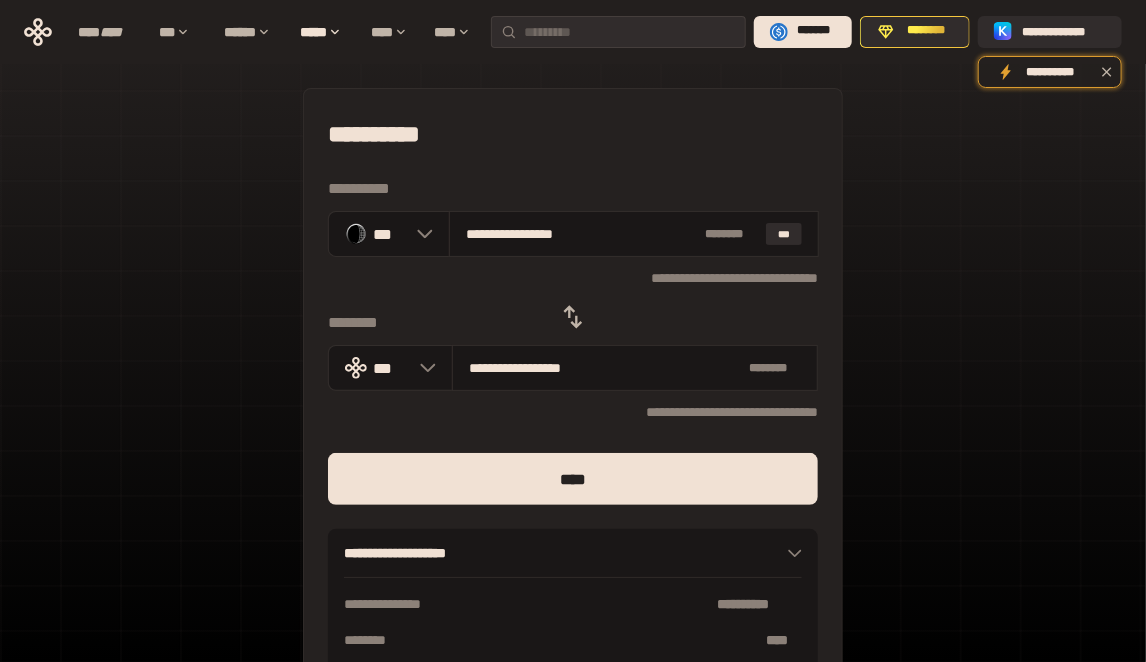 click 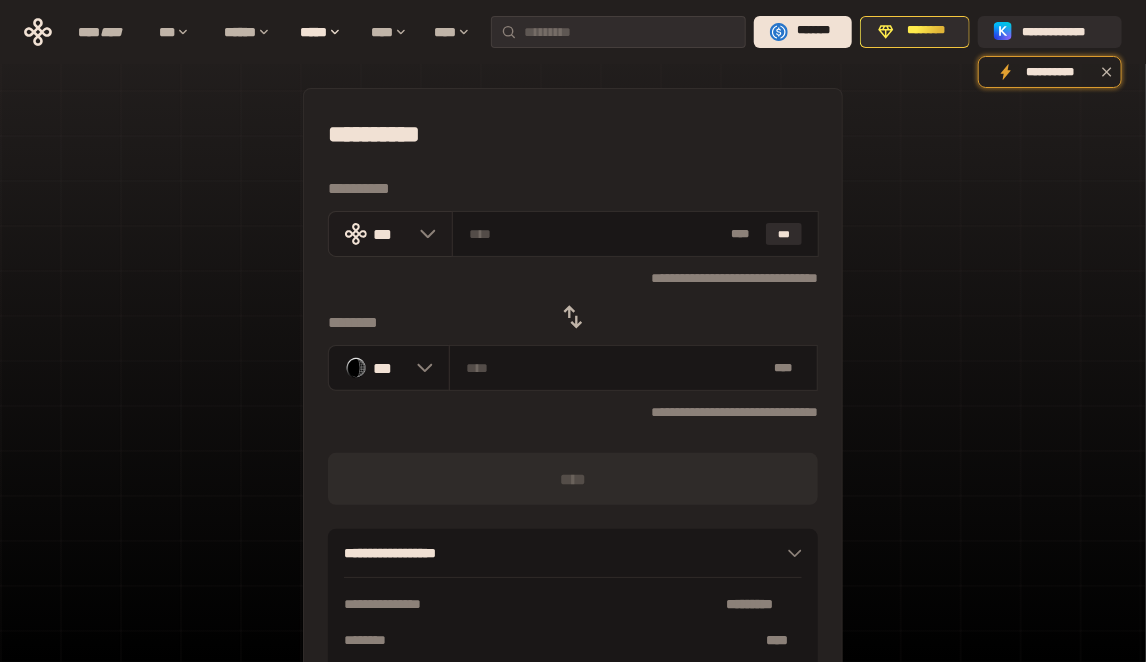 click on "***" at bounding box center (390, 234) 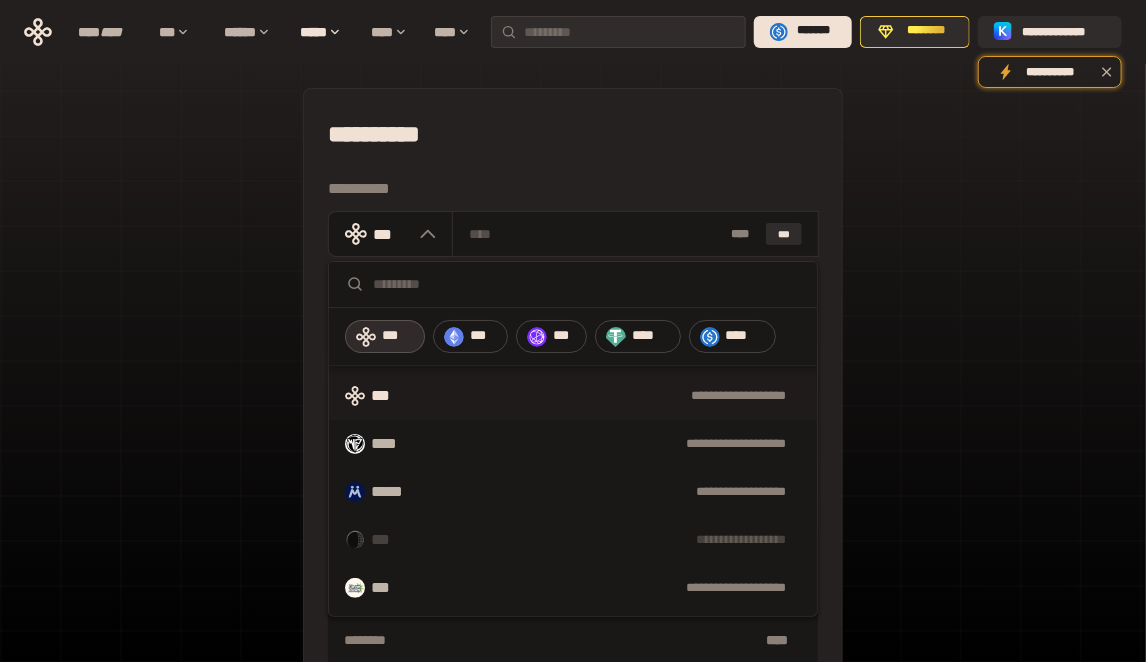 scroll, scrollTop: 0, scrollLeft: 0, axis: both 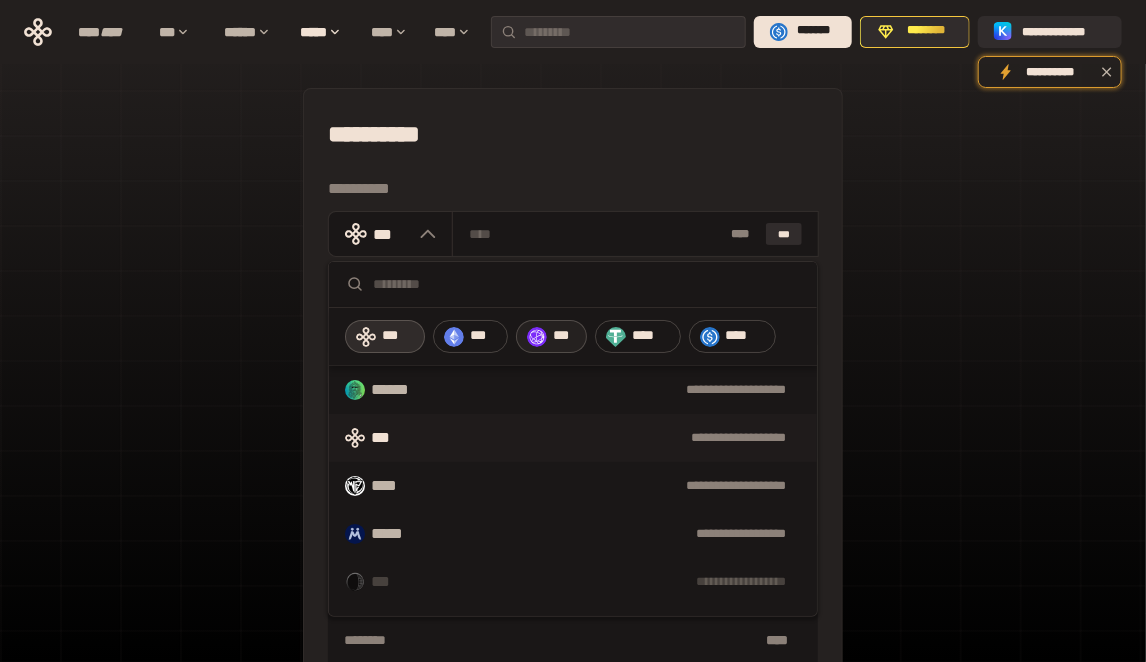 click on "***" at bounding box center (564, 336) 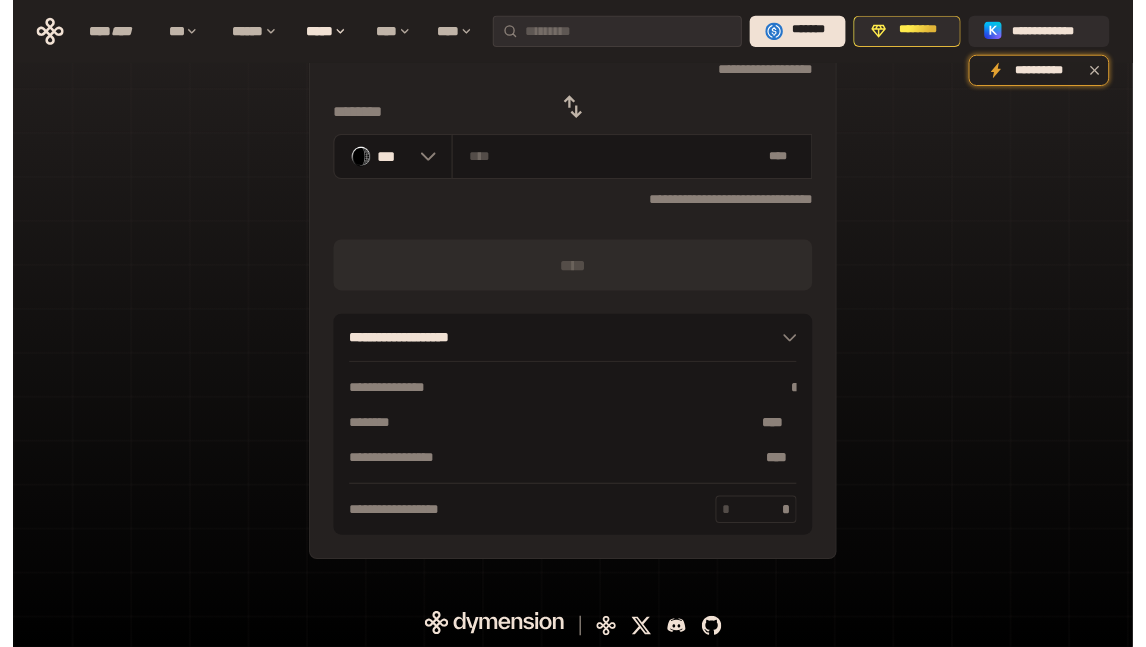scroll, scrollTop: 0, scrollLeft: 0, axis: both 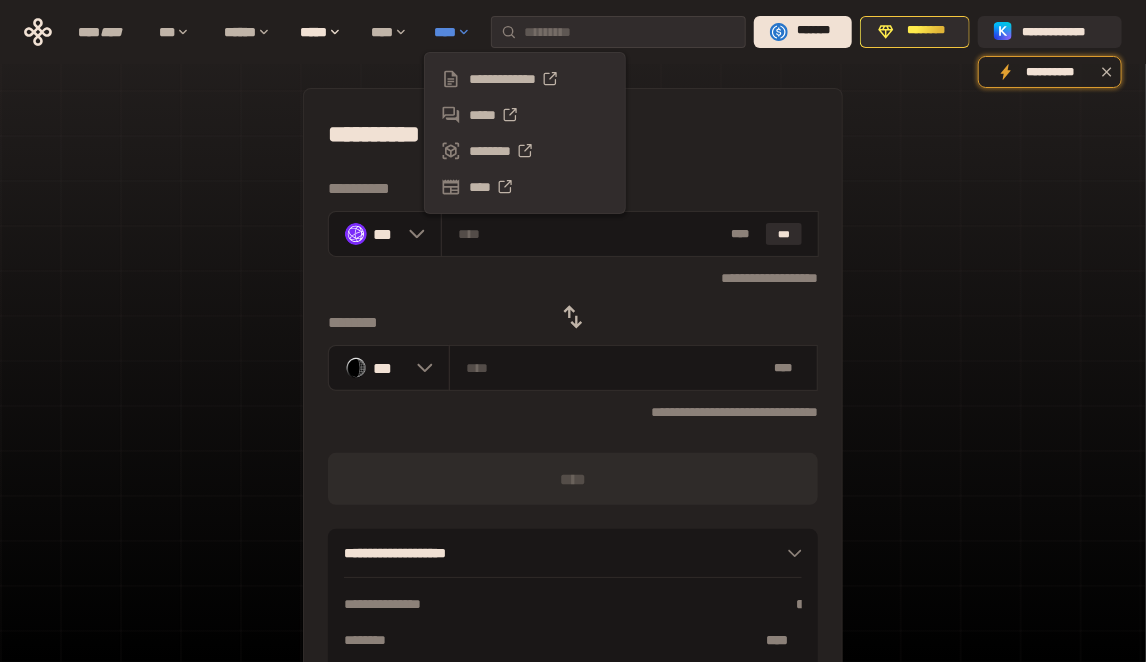 click on "****" at bounding box center [457, 32] 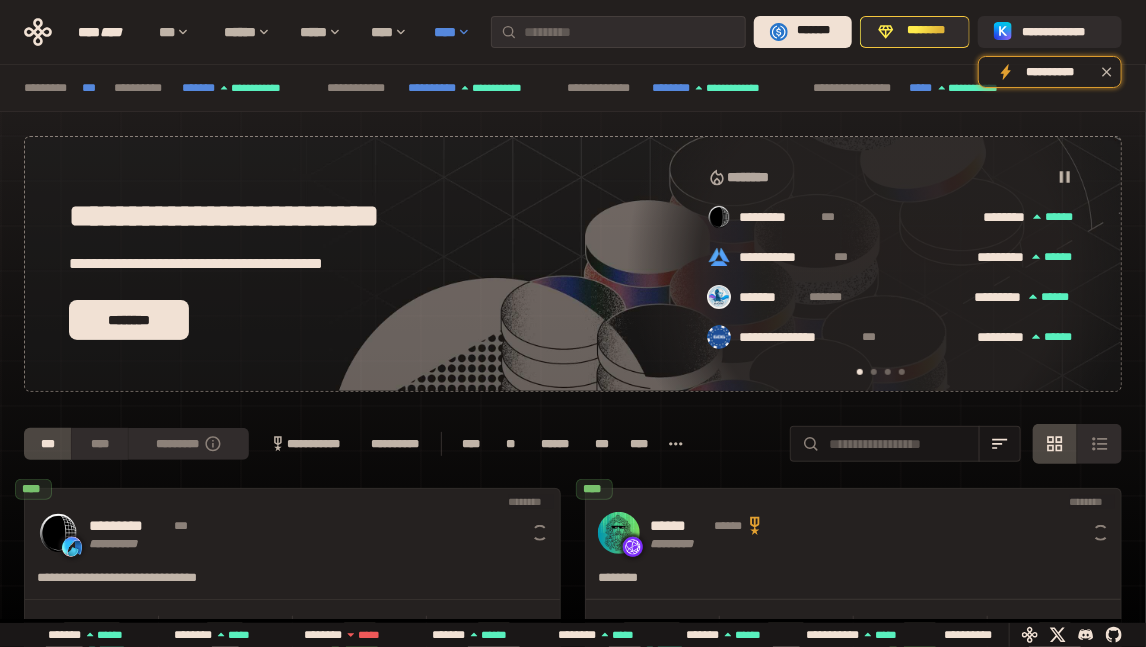 scroll, scrollTop: 0, scrollLeft: 16, axis: horizontal 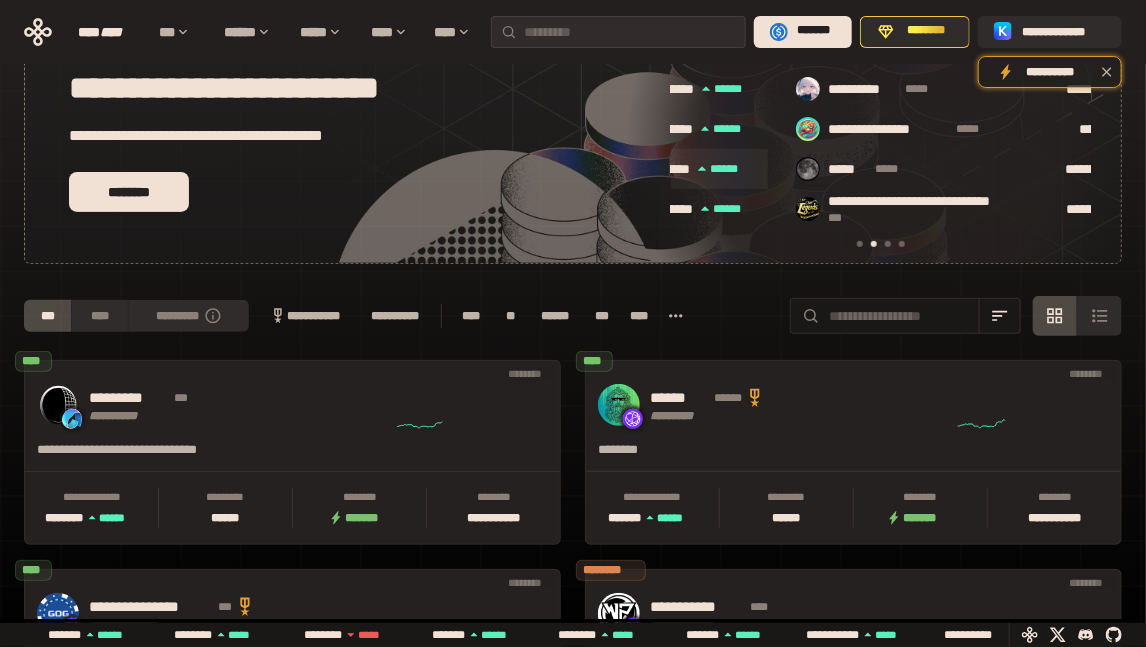 click on "**********" at bounding box center (881, 133) 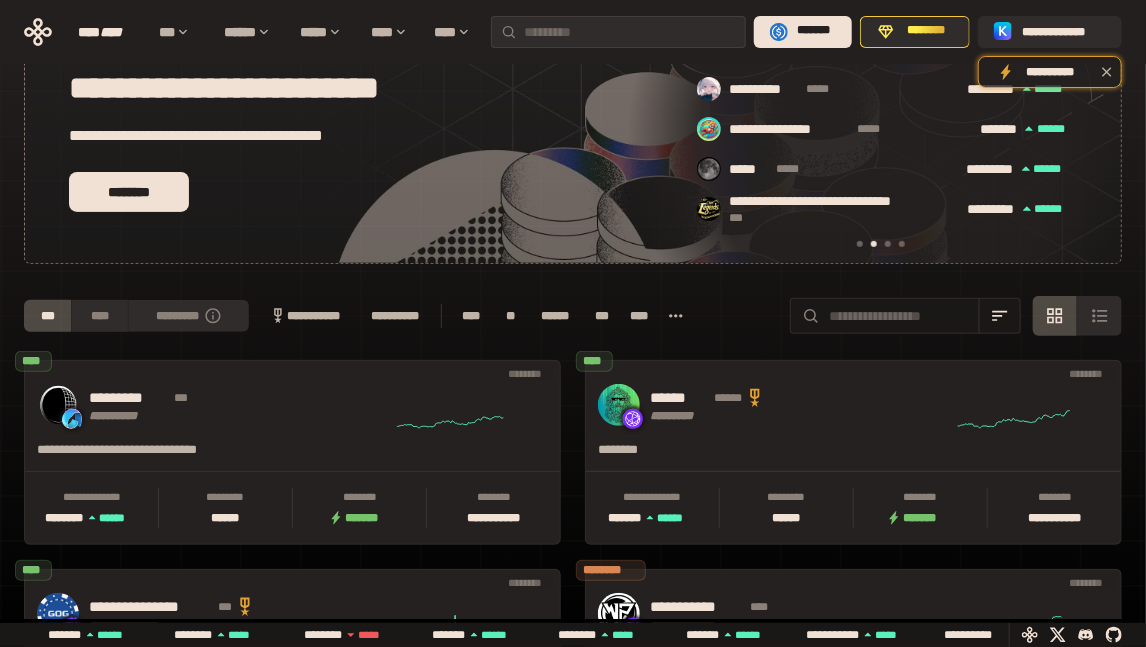 scroll, scrollTop: 0, scrollLeft: 436, axis: horizontal 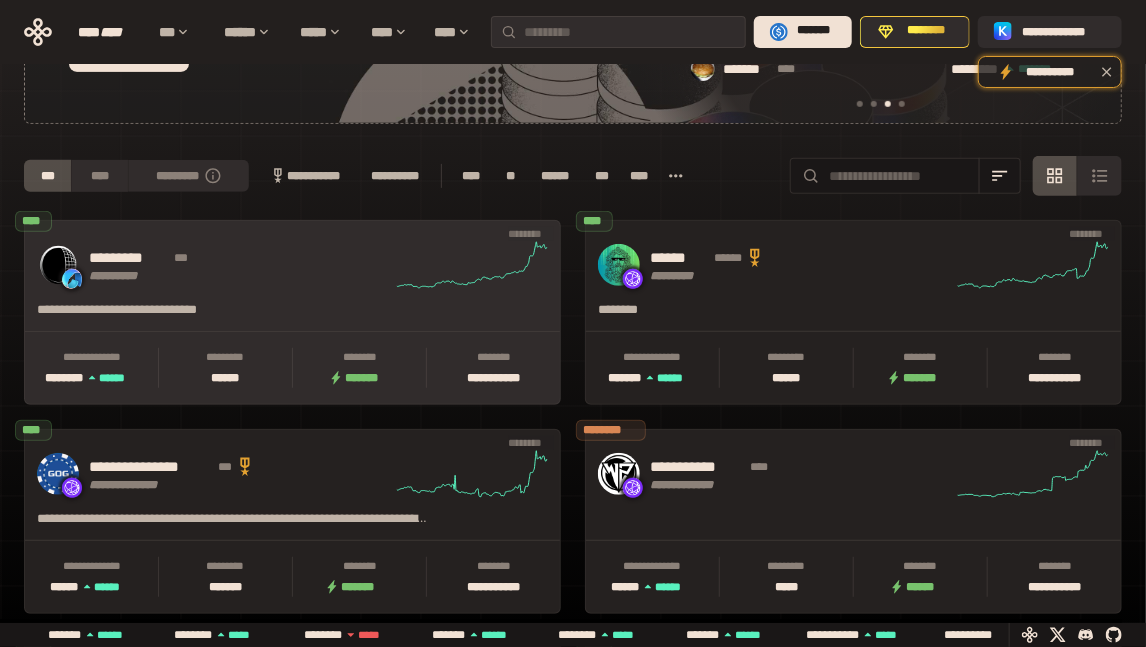 click on "**********" at bounding box center [292, 367] 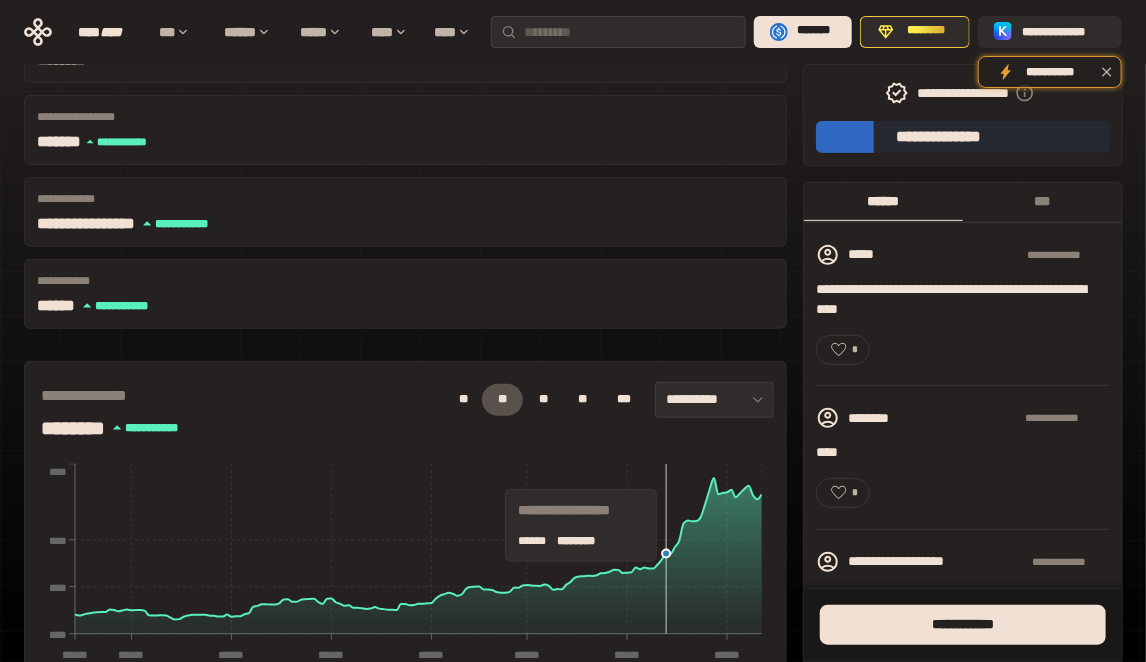 scroll, scrollTop: 193, scrollLeft: 0, axis: vertical 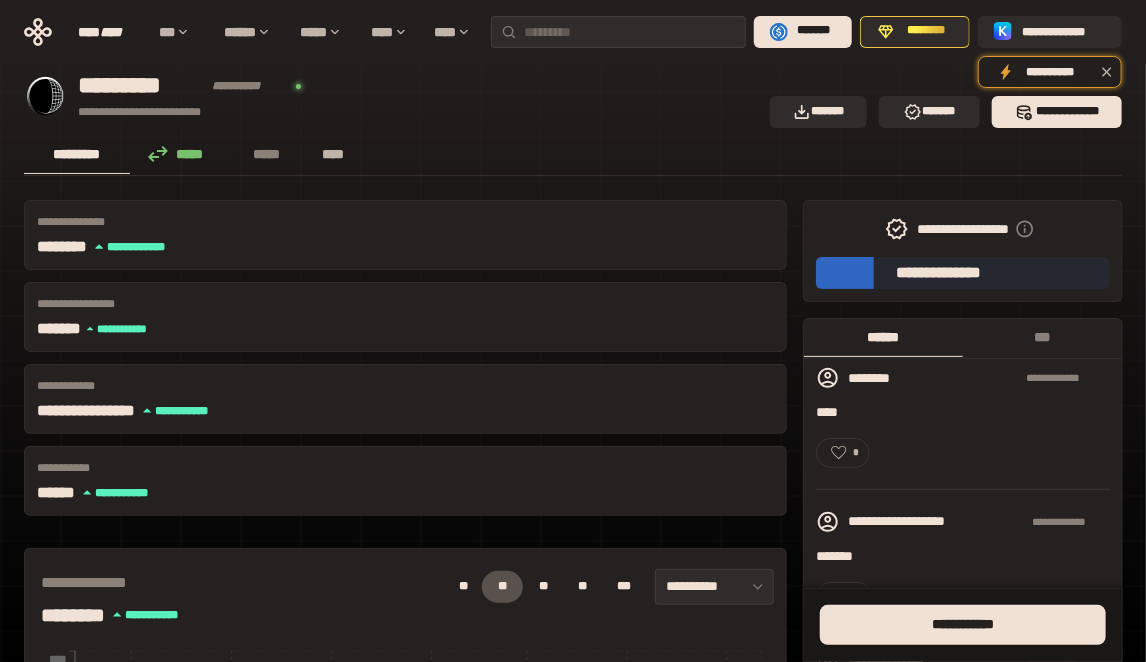 click on "****" at bounding box center [333, 154] 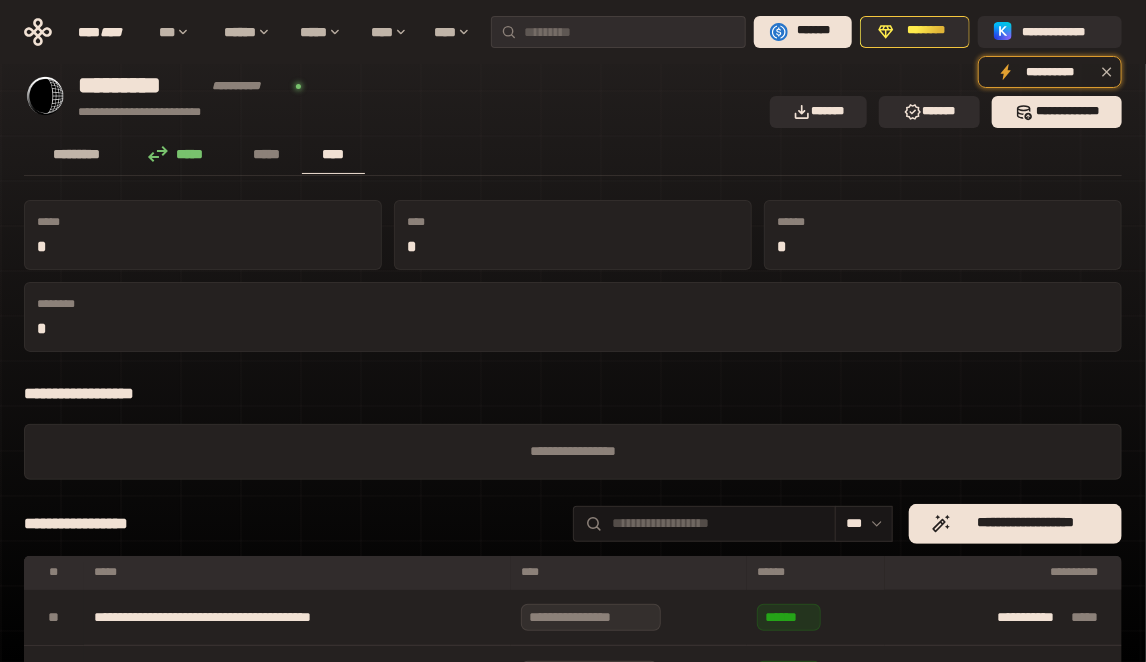 click on "*********" at bounding box center (77, 154) 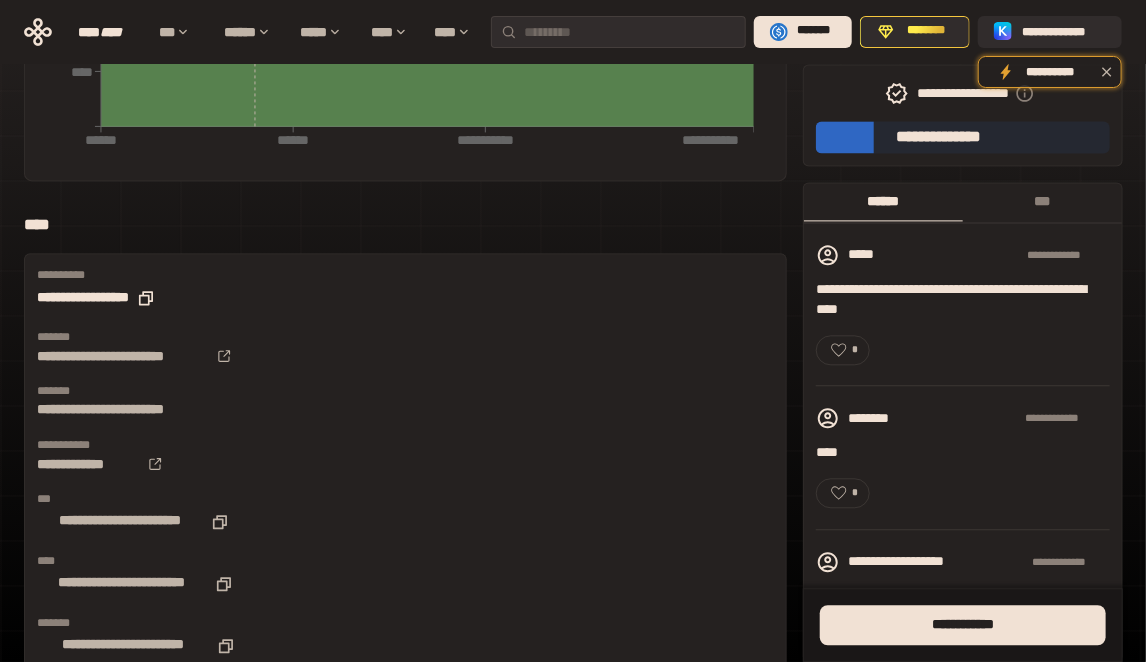 scroll, scrollTop: 1550, scrollLeft: 0, axis: vertical 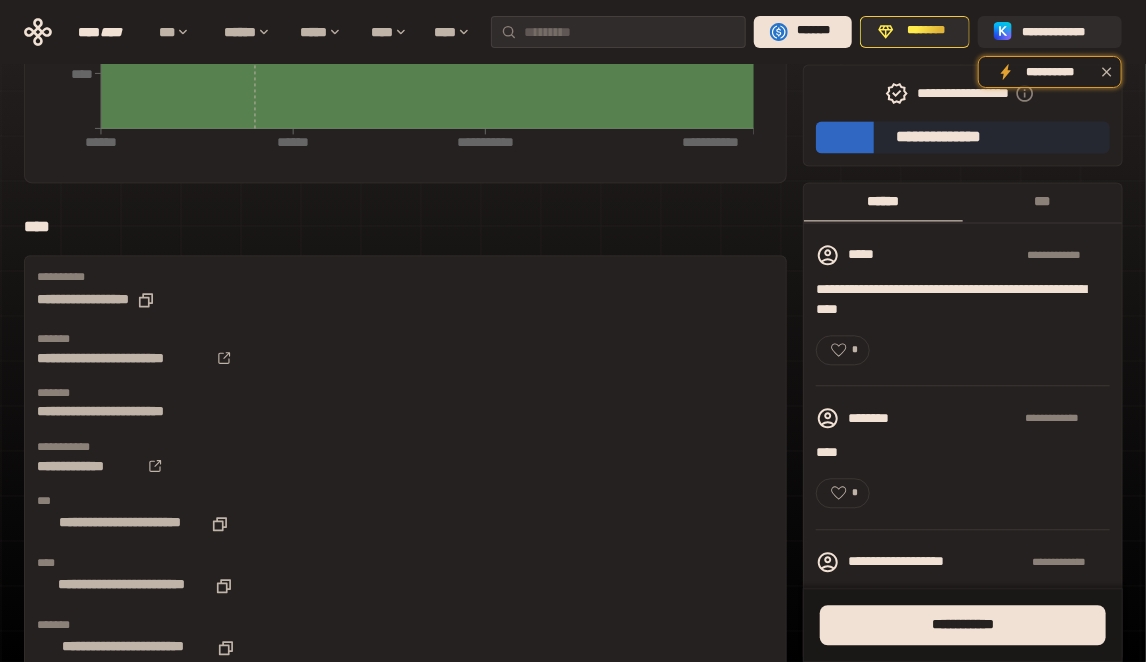 click on "*******" at bounding box center (405, 339) 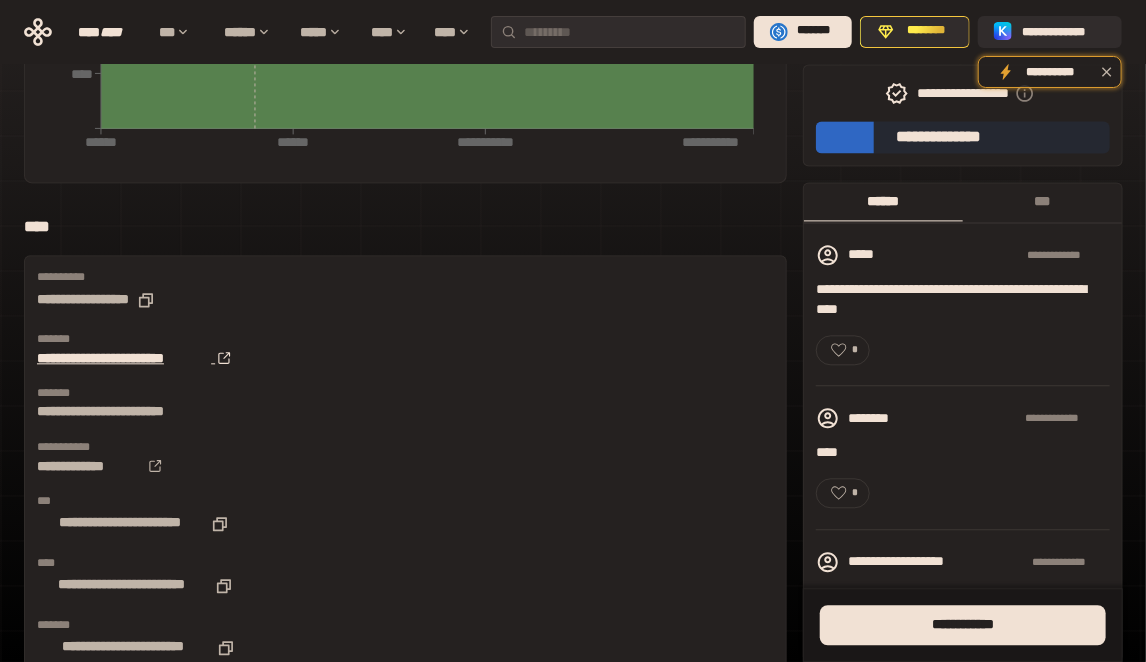 click on "**********" at bounding box center [124, 358] 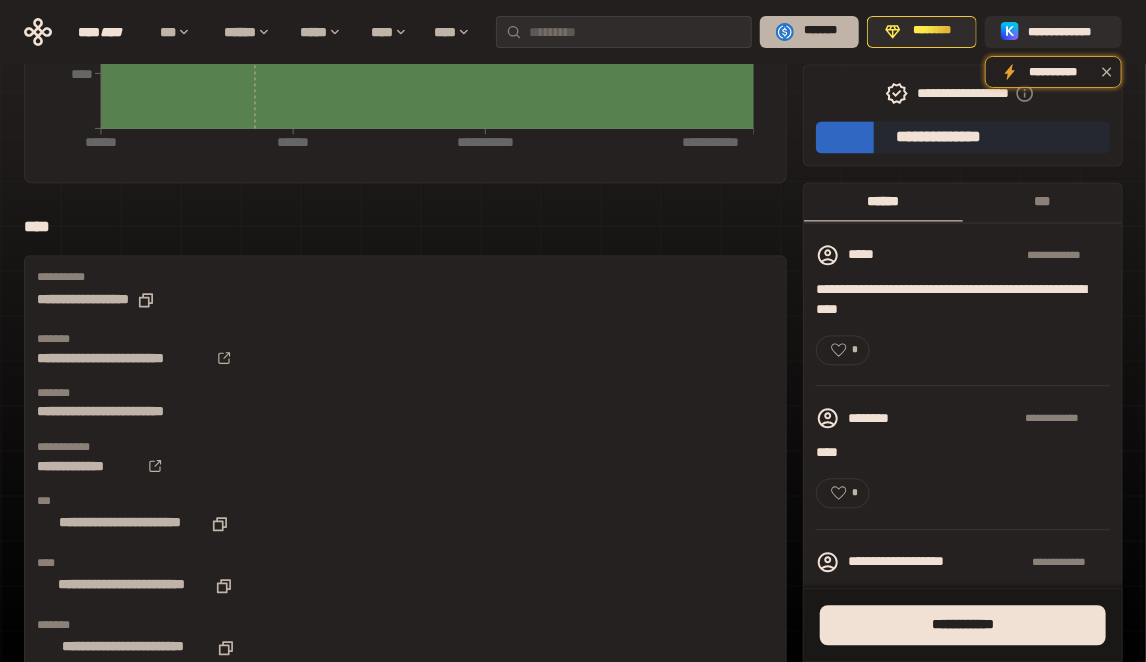 scroll, scrollTop: 1550, scrollLeft: 0, axis: vertical 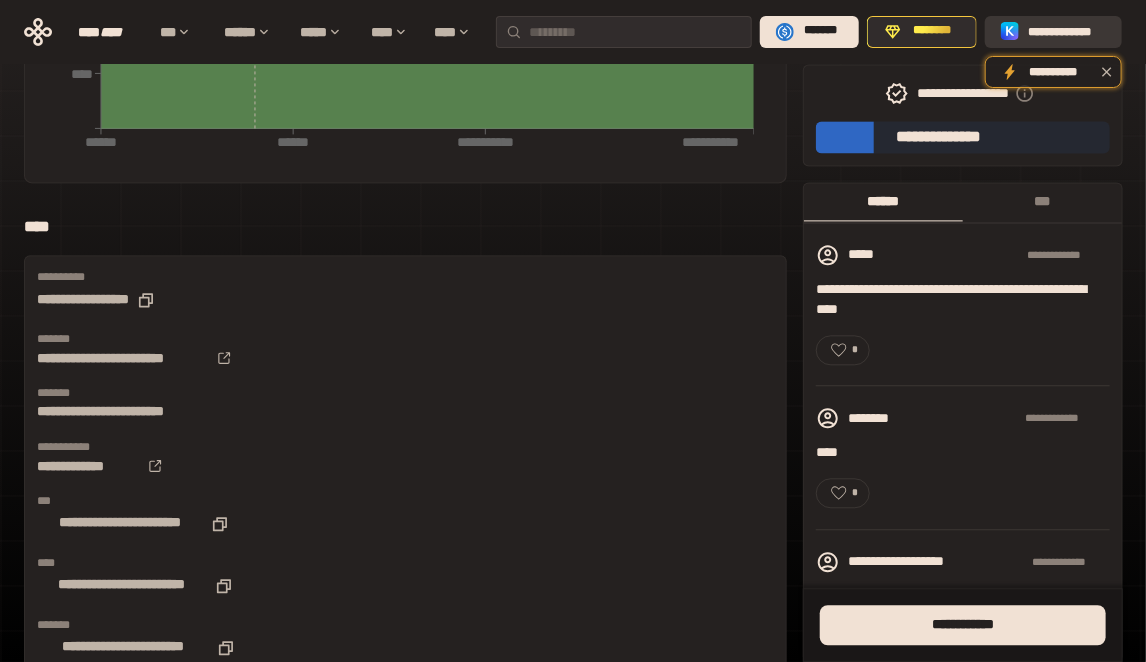 click on "**********" at bounding box center (1067, 31) 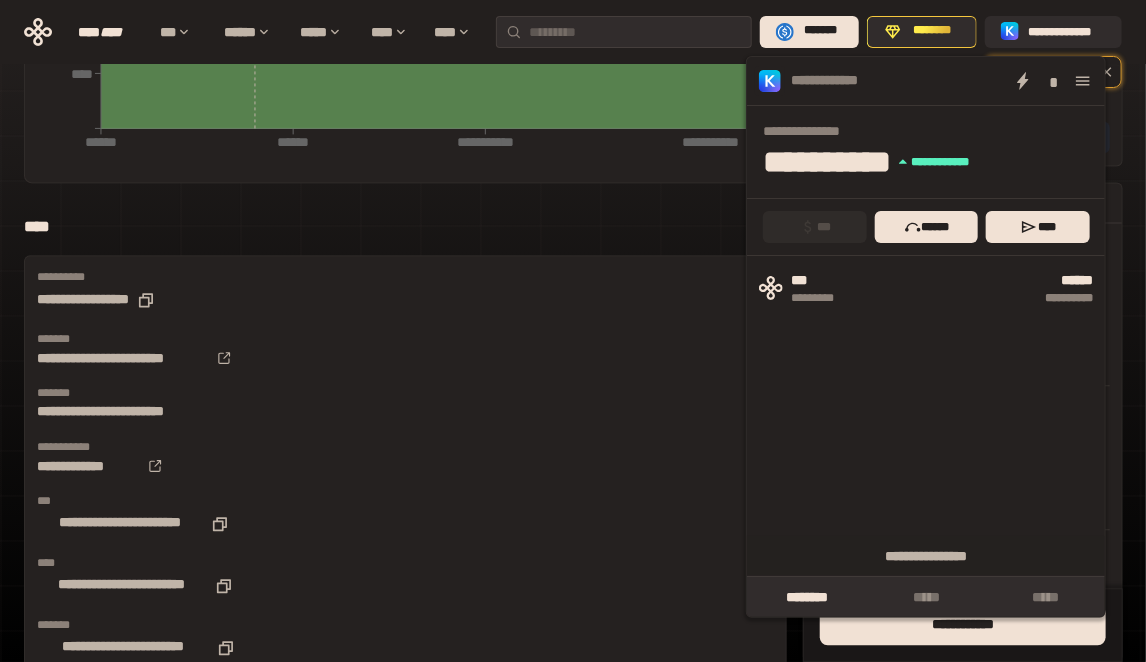 click at bounding box center [1083, 81] 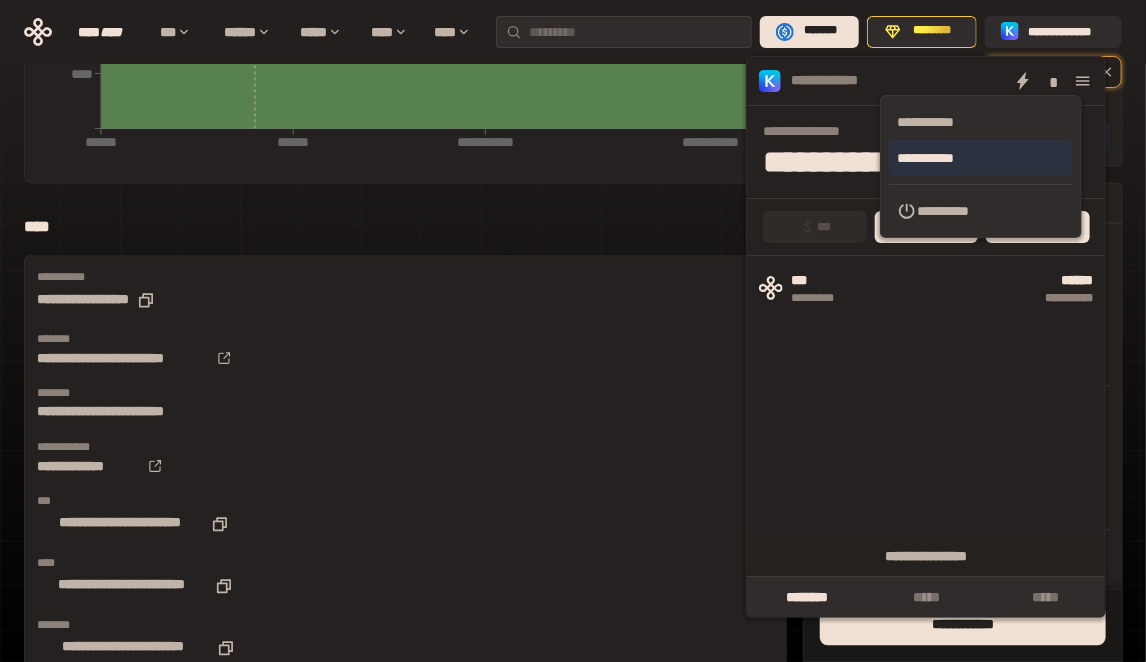 click on "**********" at bounding box center (981, 158) 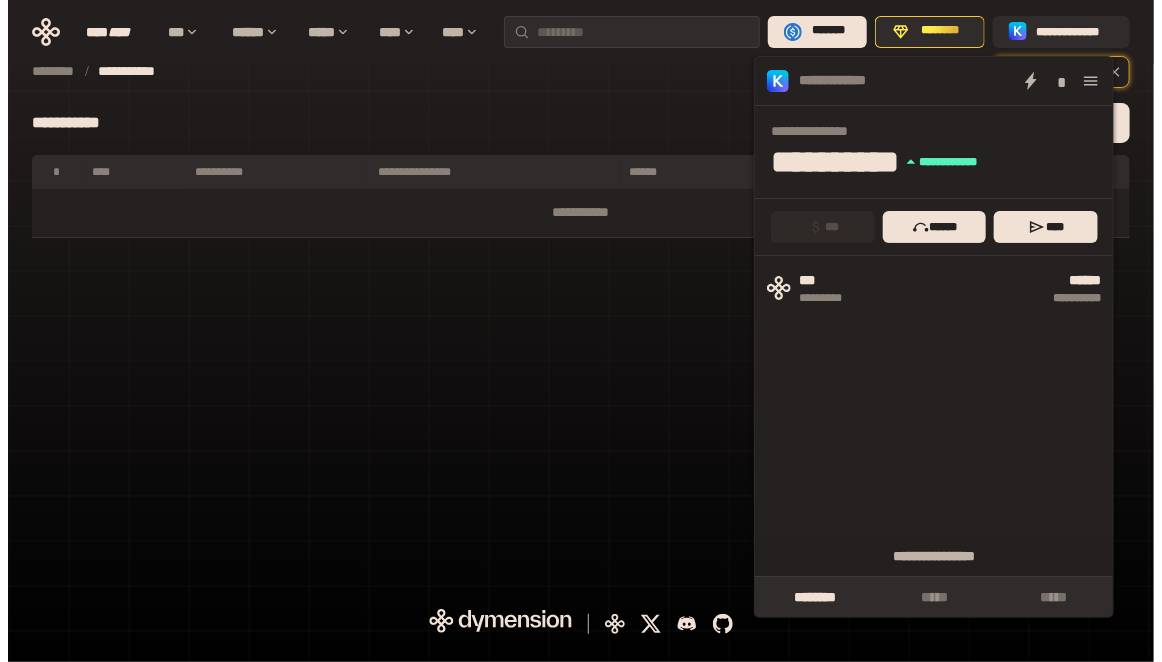 scroll, scrollTop: 0, scrollLeft: 0, axis: both 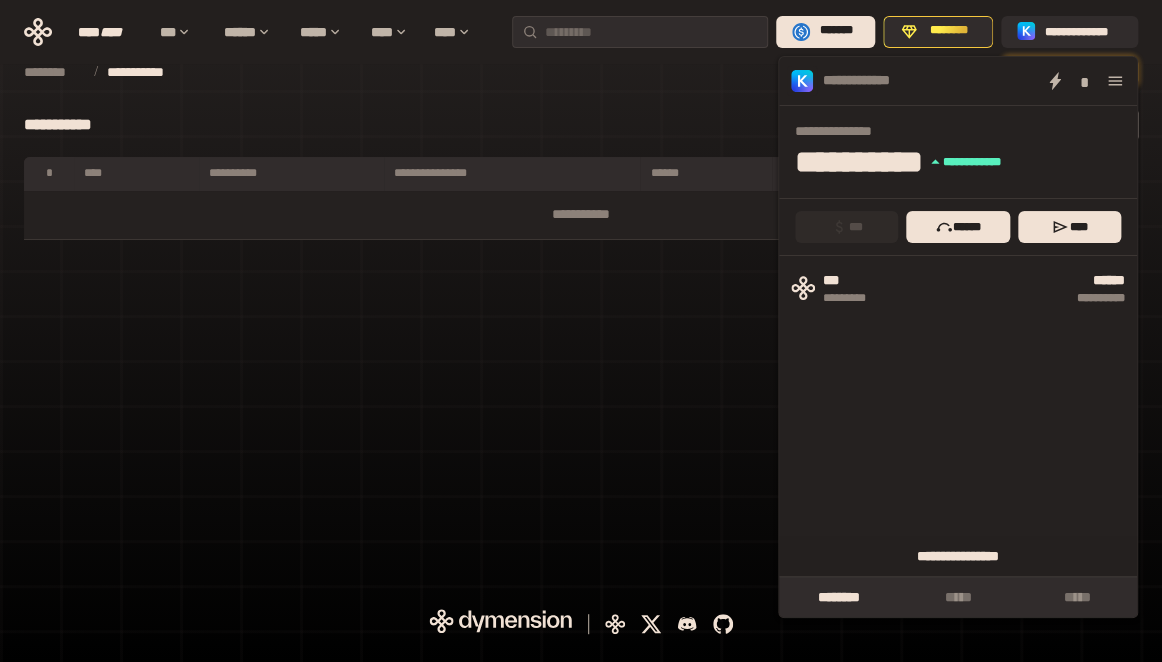 click on "**********" at bounding box center [958, 556] 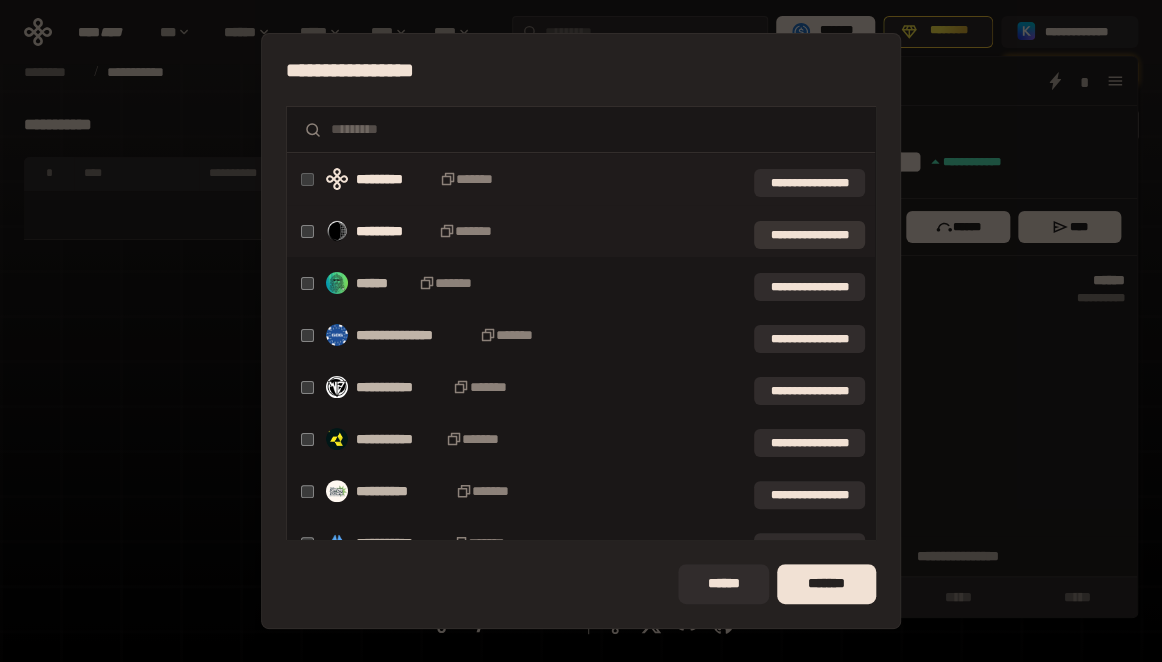 click on "**********" at bounding box center [809, 235] 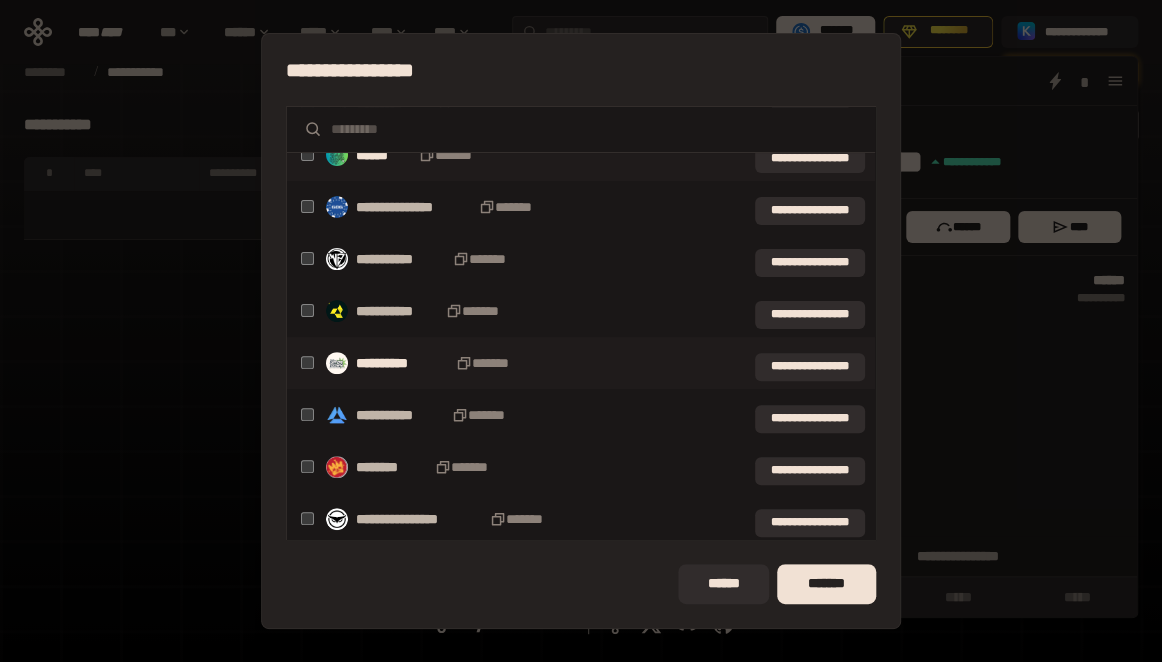 scroll, scrollTop: 148, scrollLeft: 0, axis: vertical 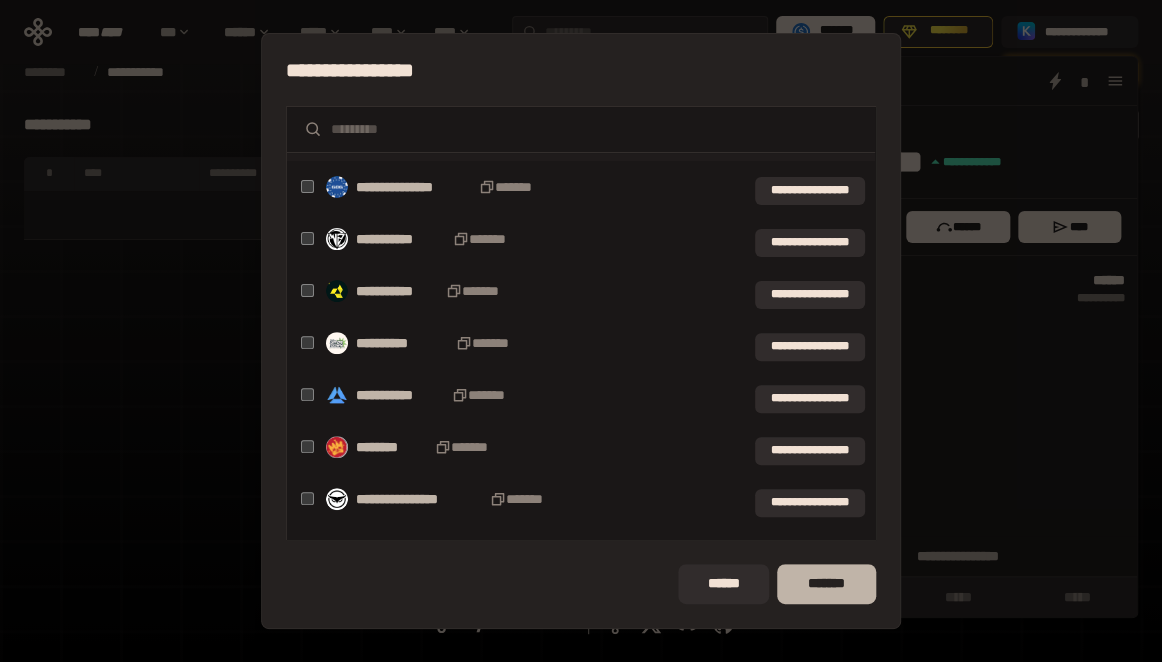 click on "*******" at bounding box center [826, 584] 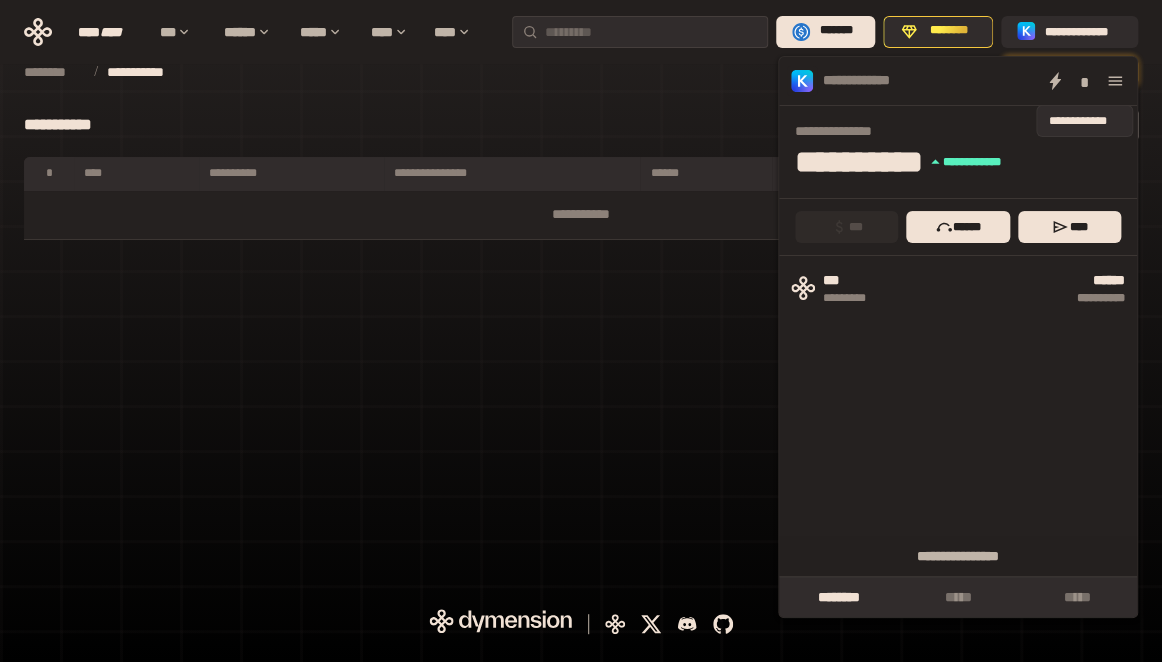 click on "*" at bounding box center (1085, 81) 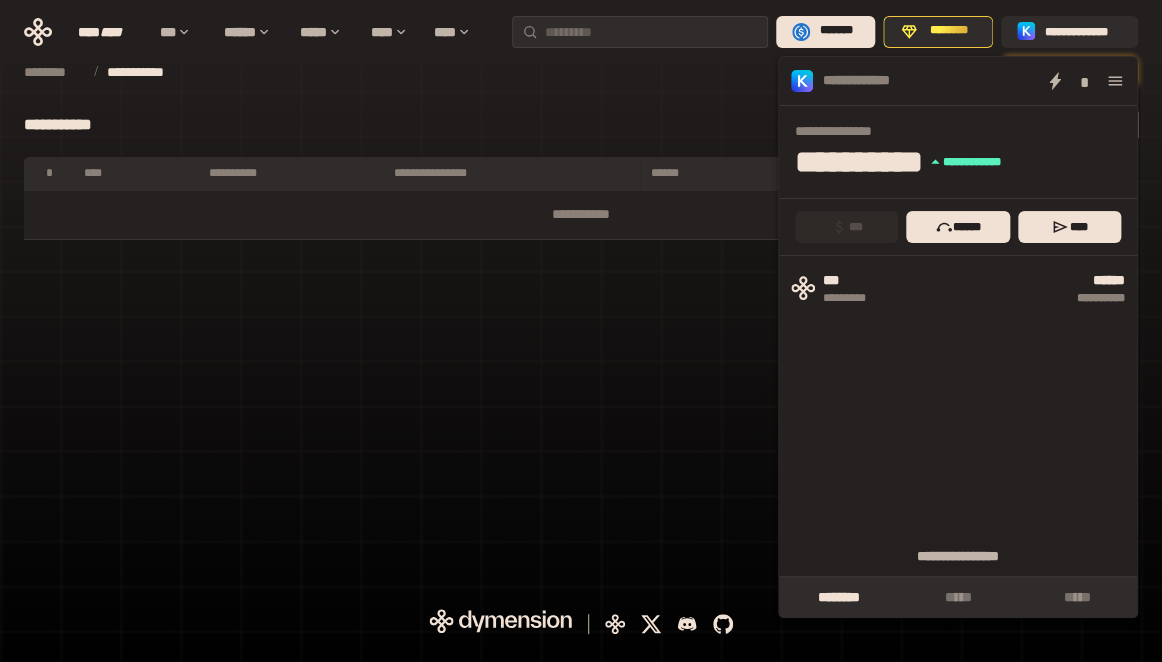click 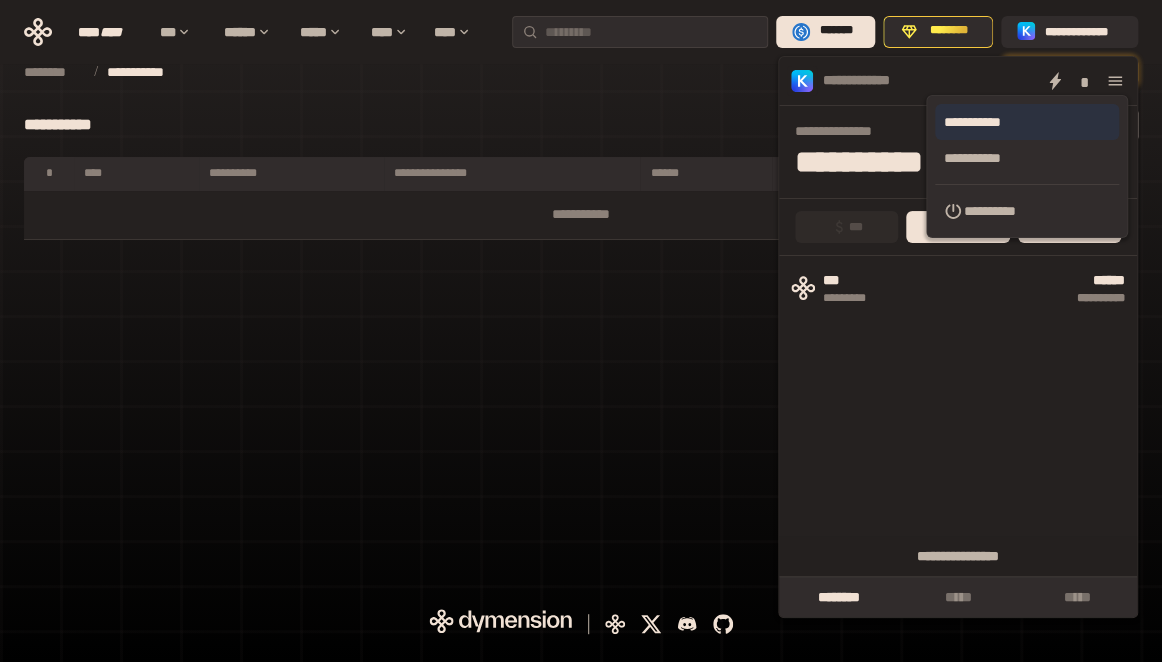 click on "**********" at bounding box center [1027, 122] 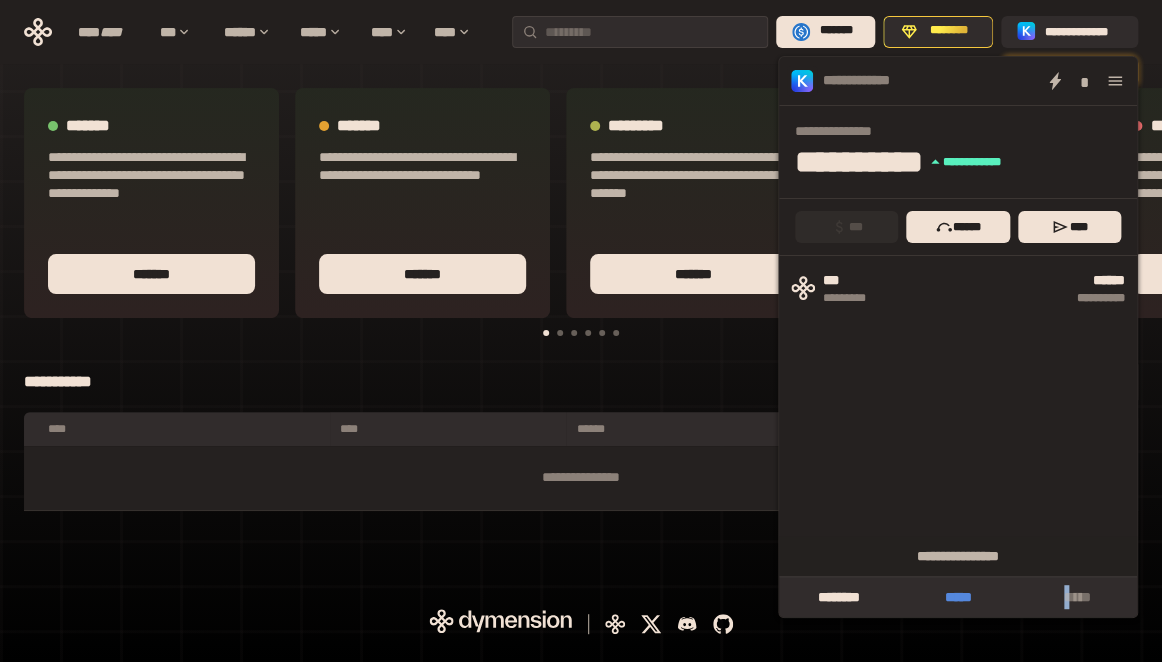 drag, startPoint x: 1067, startPoint y: 617, endPoint x: 979, endPoint y: 605, distance: 88.814415 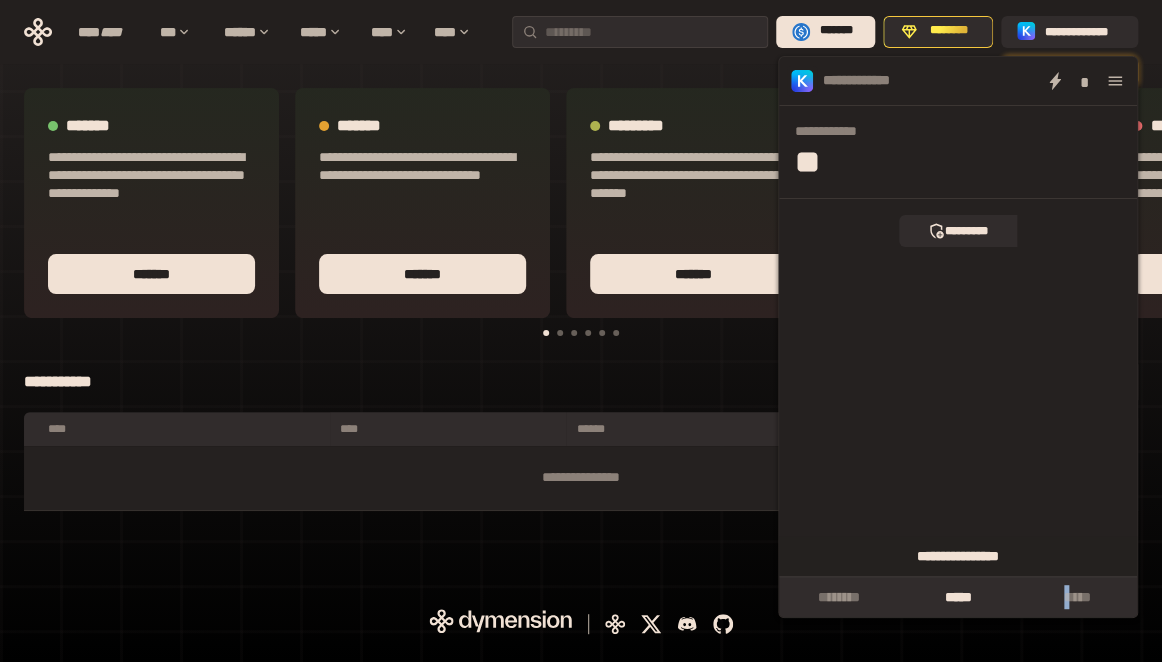 click on "**********" at bounding box center (958, 556) 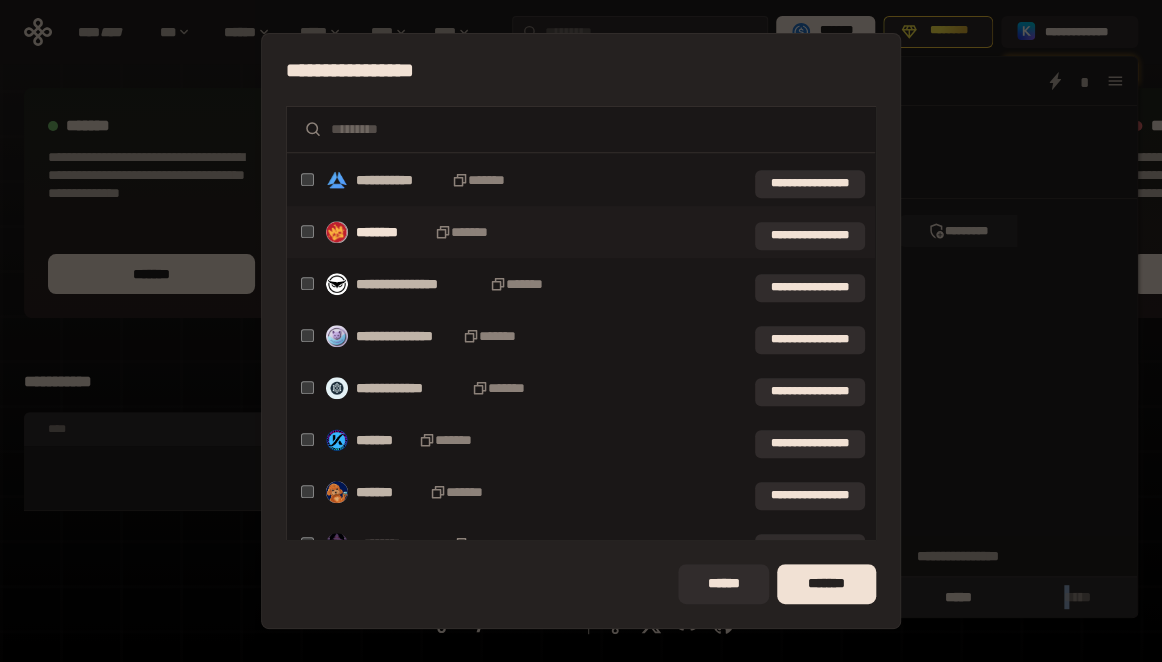scroll, scrollTop: 0, scrollLeft: 0, axis: both 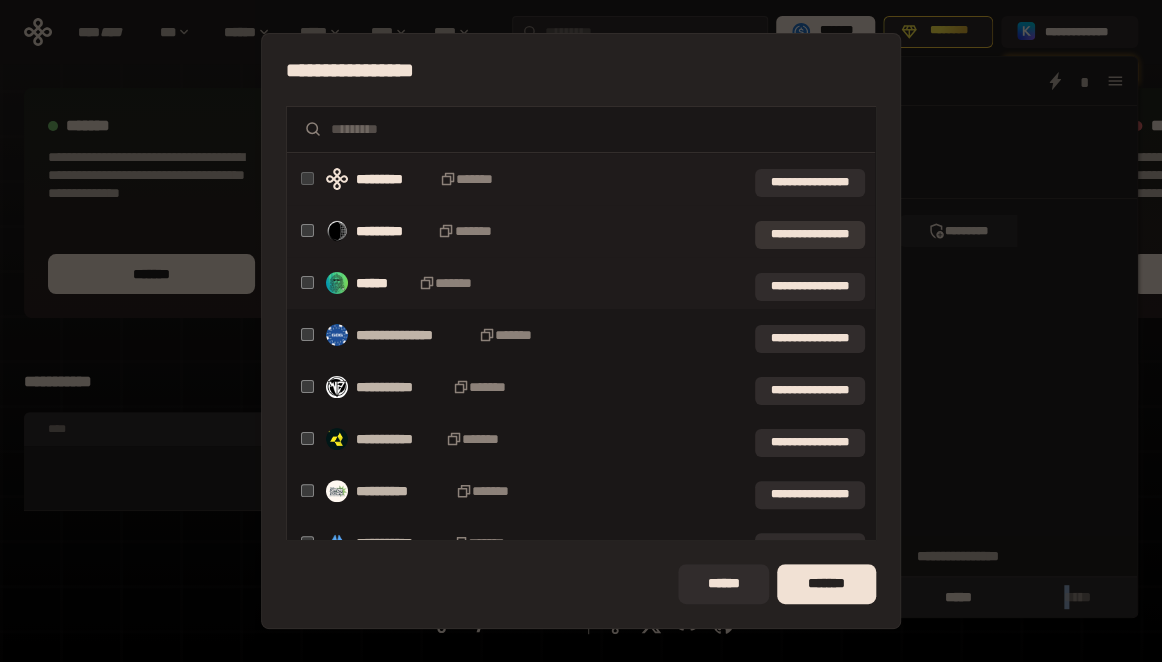click on "**********" at bounding box center [810, 235] 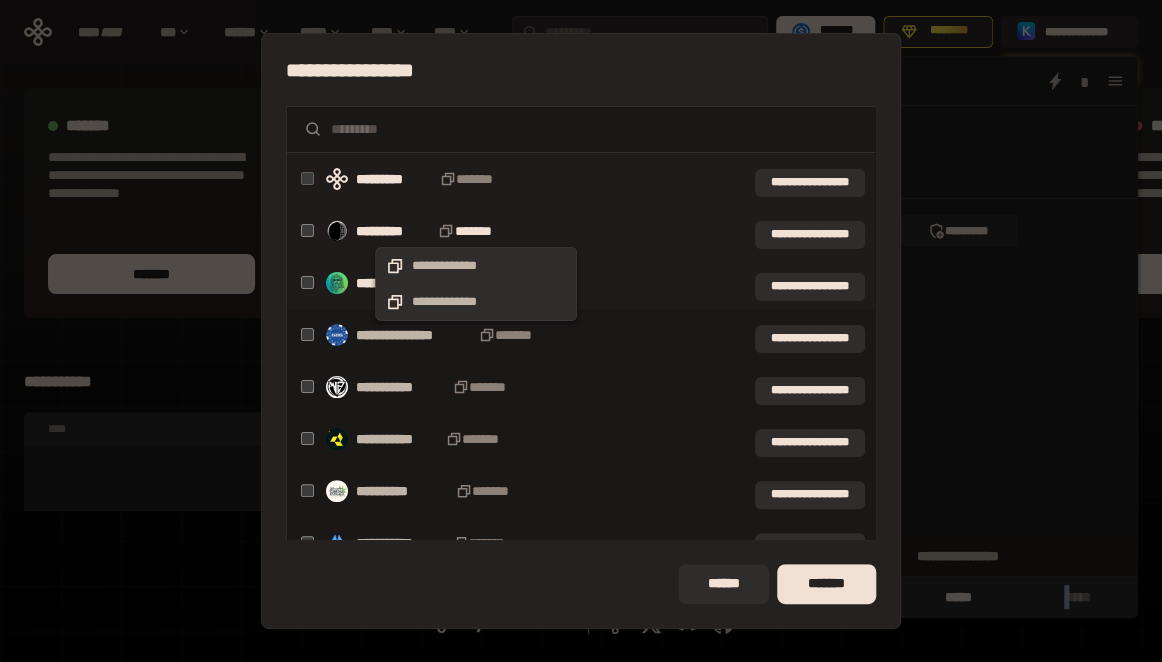 click on "*******" at bounding box center (475, 231) 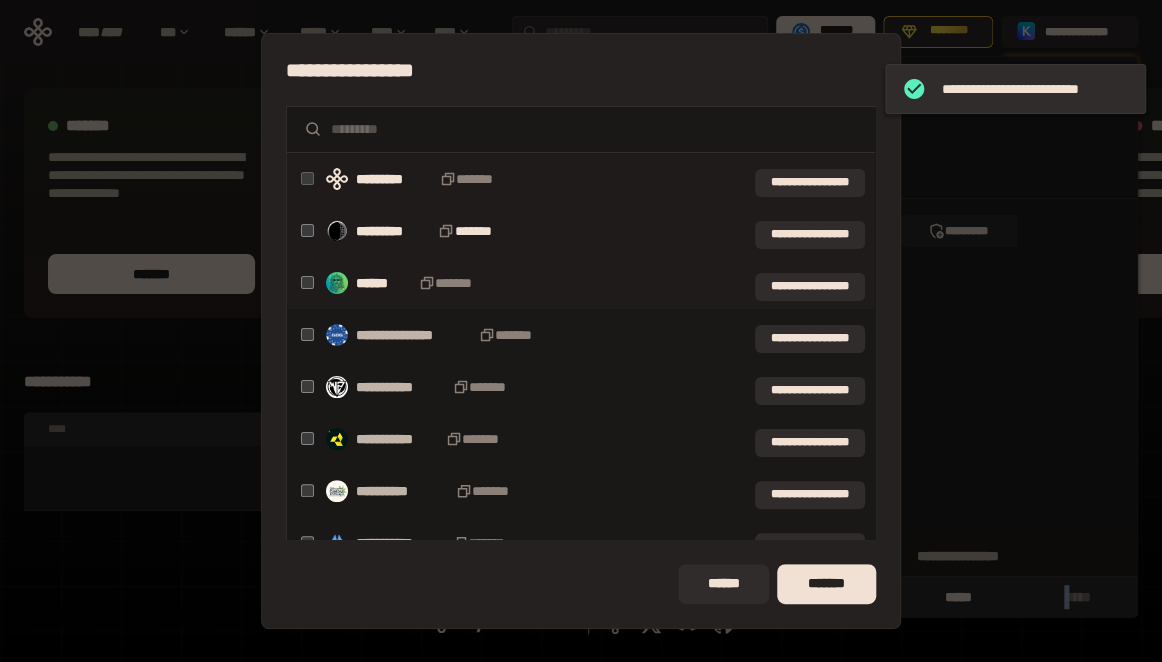 click on "*******" at bounding box center (475, 231) 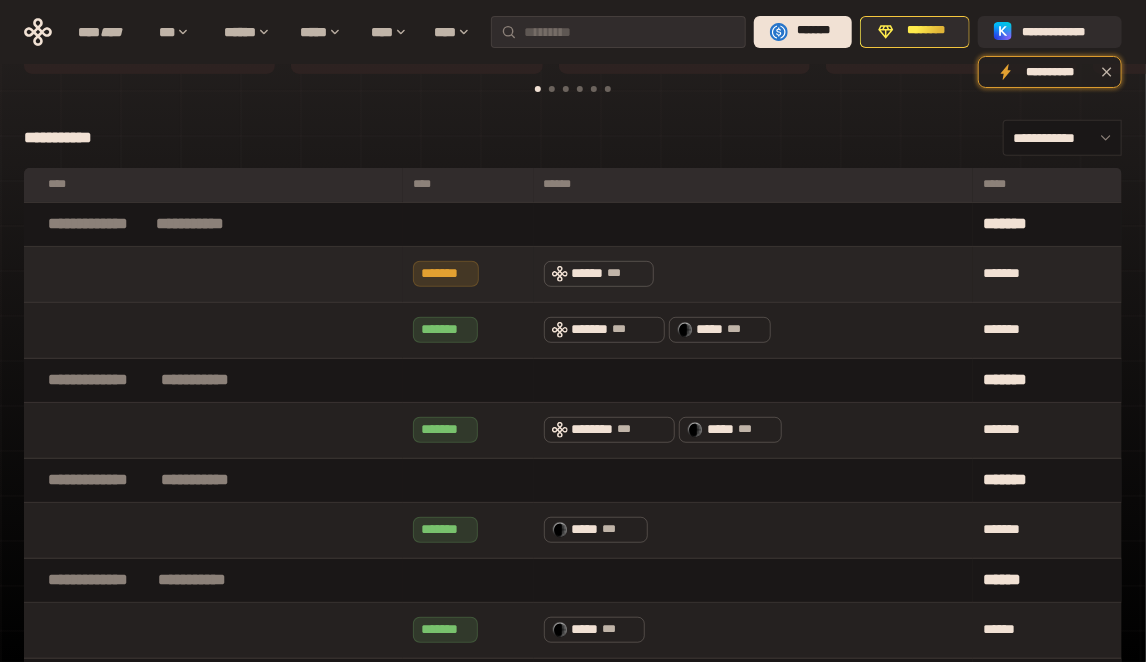 scroll, scrollTop: 0, scrollLeft: 0, axis: both 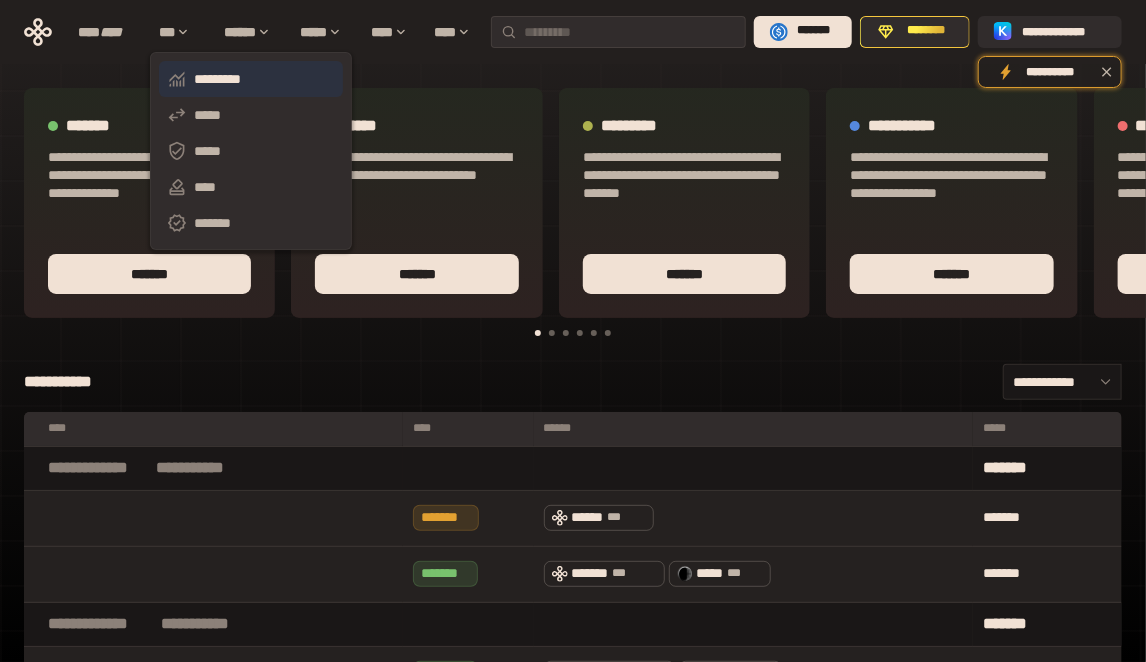 click on "*********" at bounding box center (251, 79) 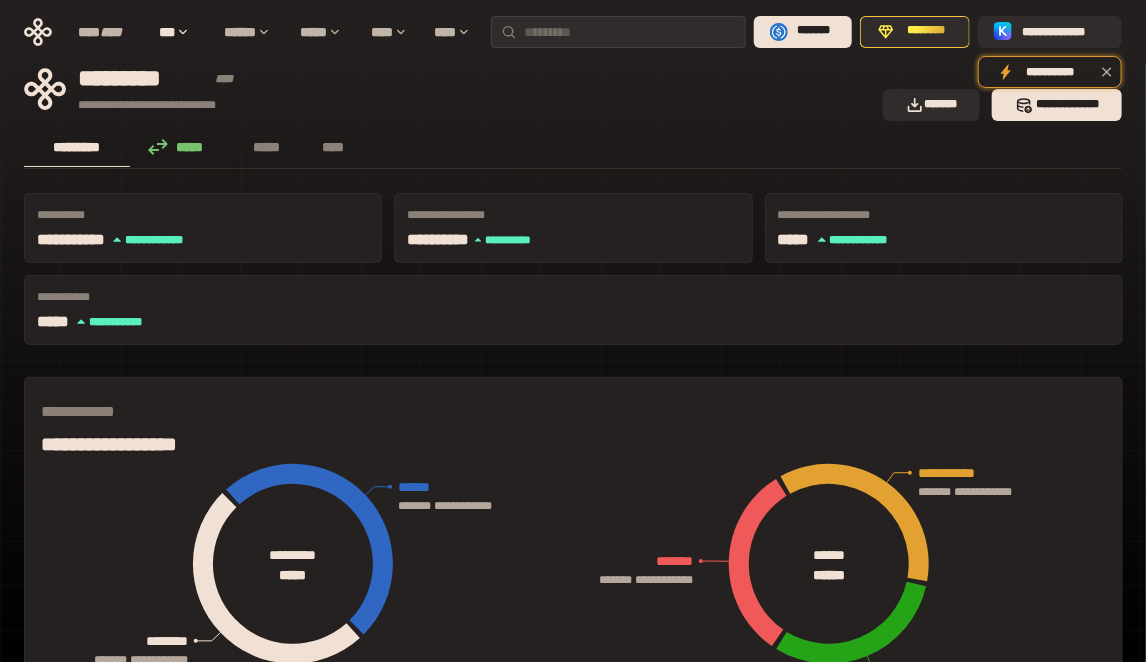 scroll, scrollTop: 0, scrollLeft: 0, axis: both 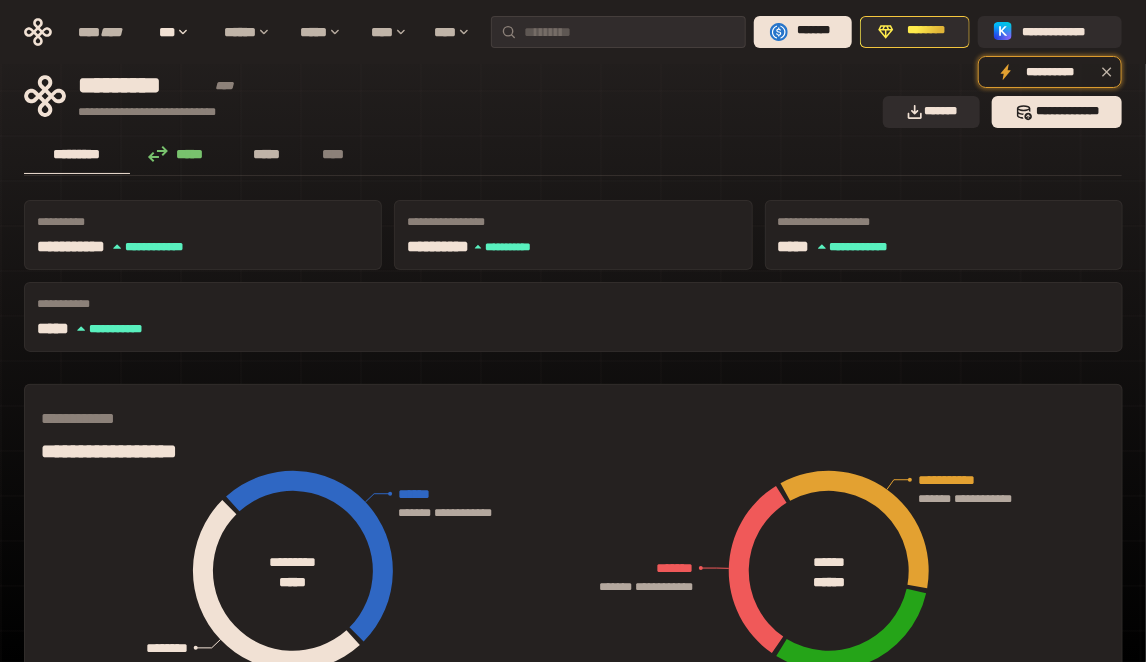 click on "*****" at bounding box center [267, 154] 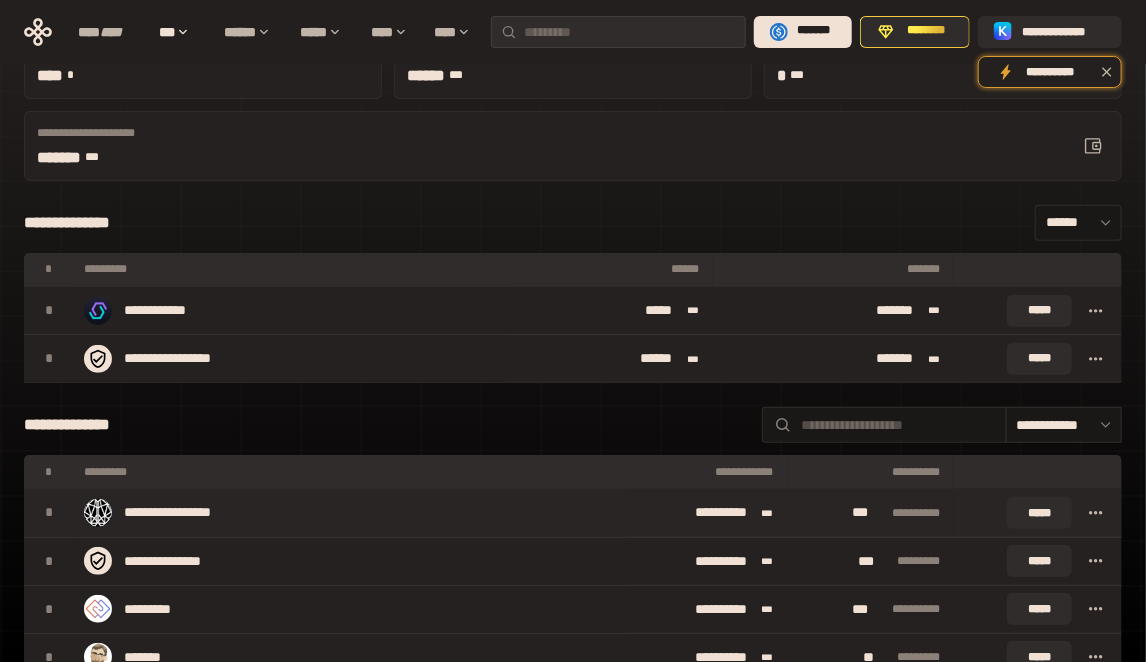 scroll, scrollTop: 0, scrollLeft: 0, axis: both 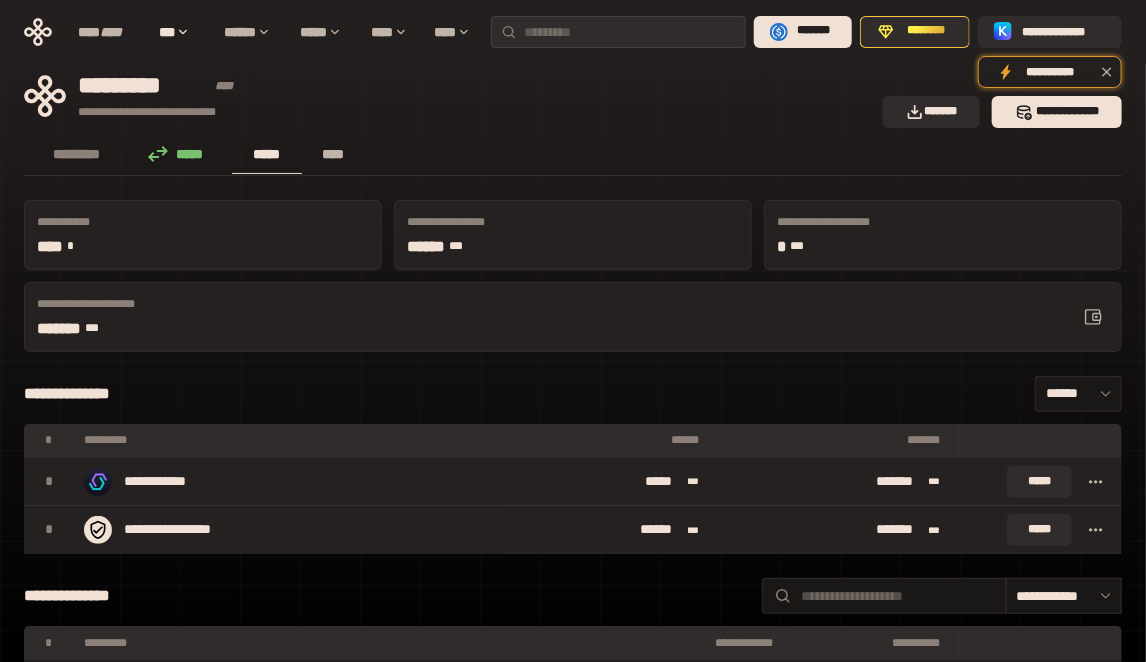 click on "****" at bounding box center (333, 154) 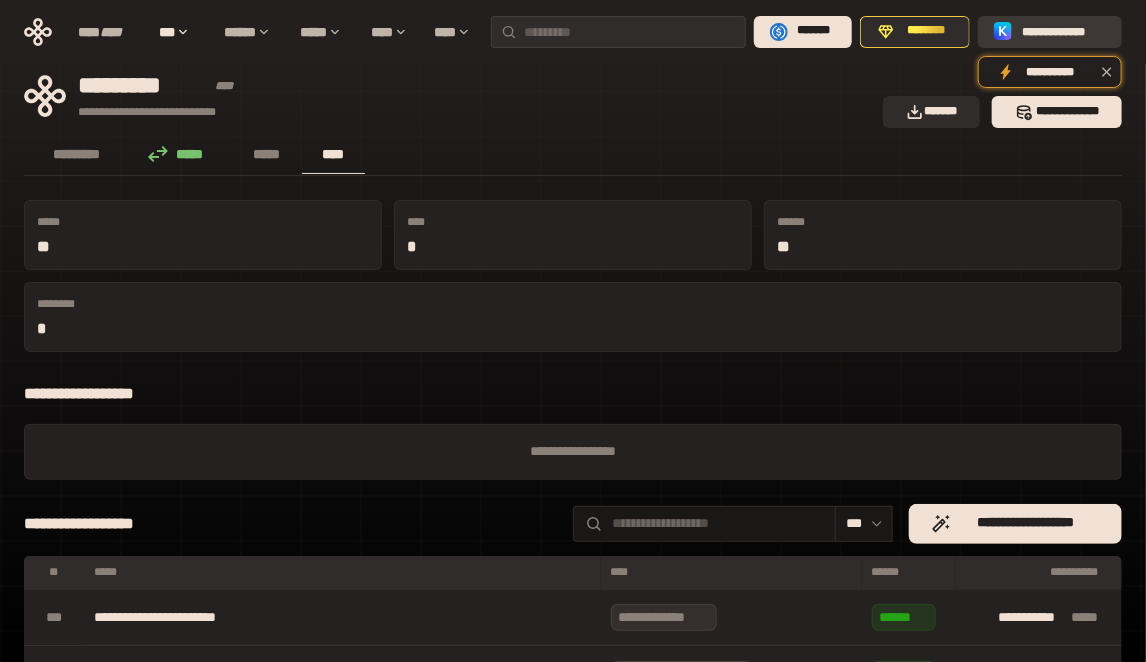 click on "**********" at bounding box center [1064, 31] 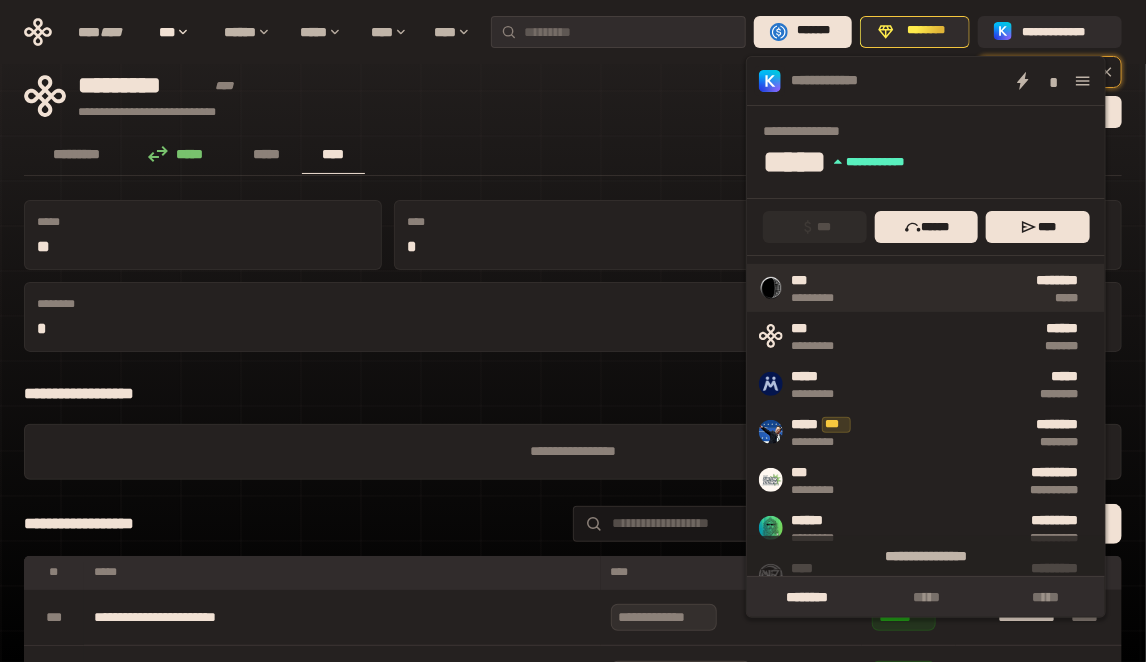click on "*****" at bounding box center (971, 298) 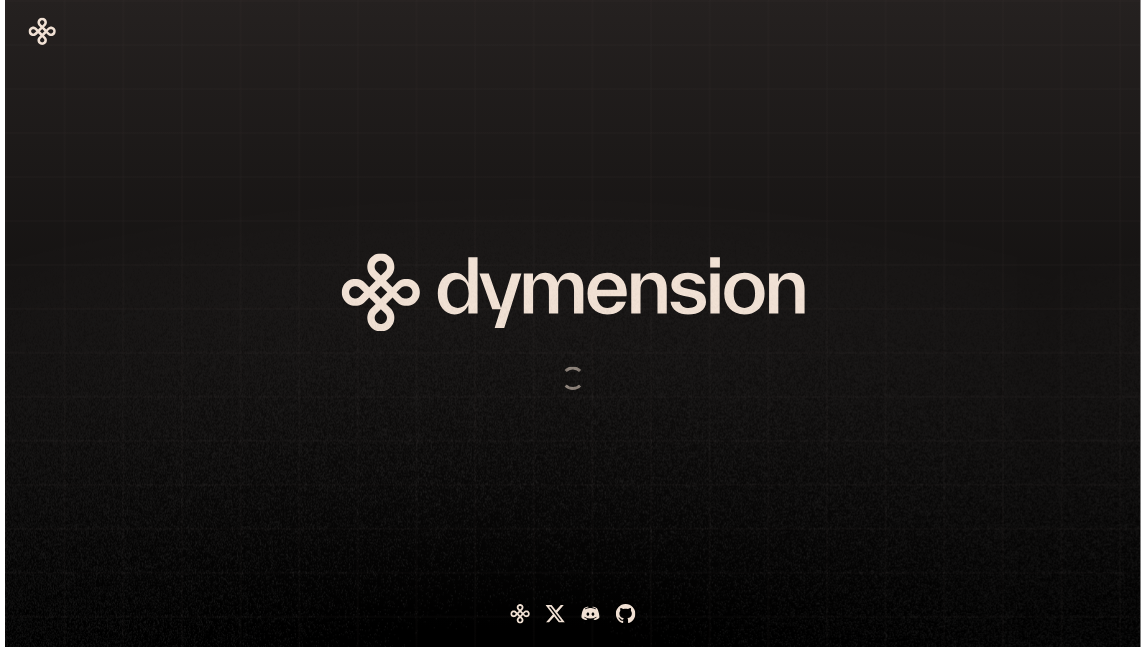 scroll, scrollTop: 0, scrollLeft: 0, axis: both 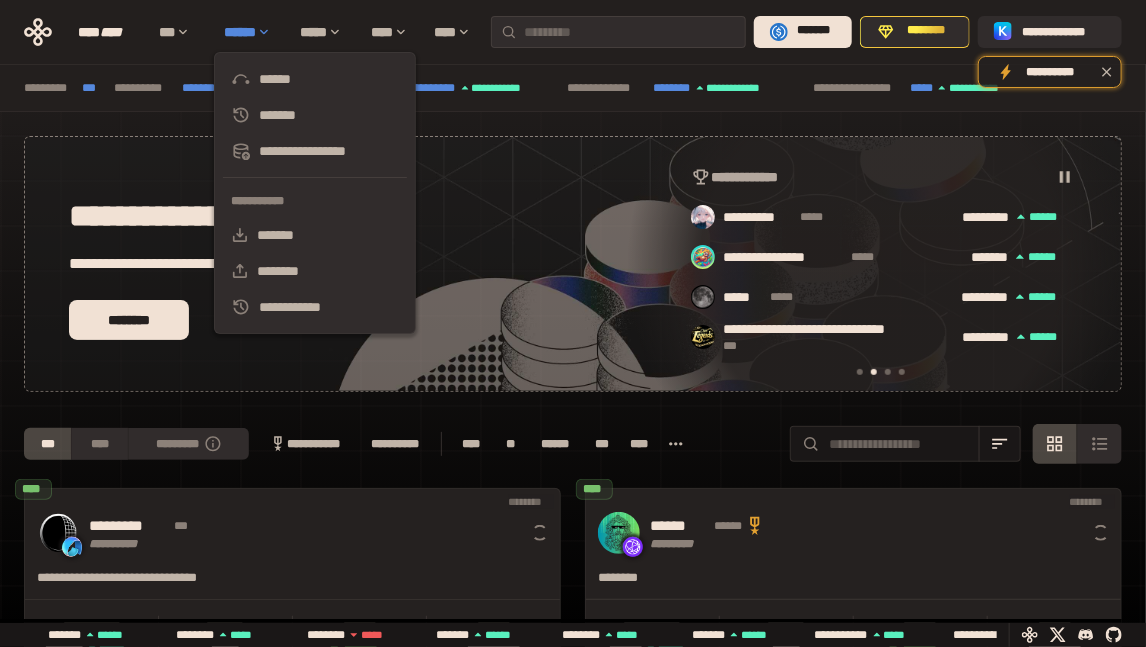 click on "******" at bounding box center [252, 32] 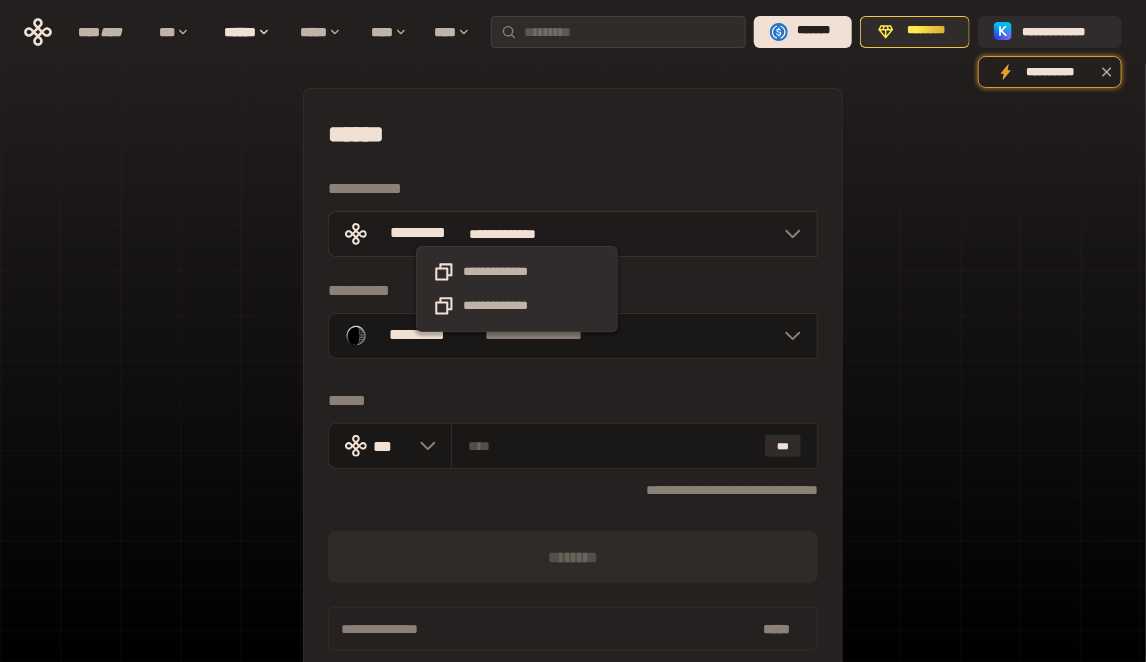click on "**********" at bounding box center (517, 234) 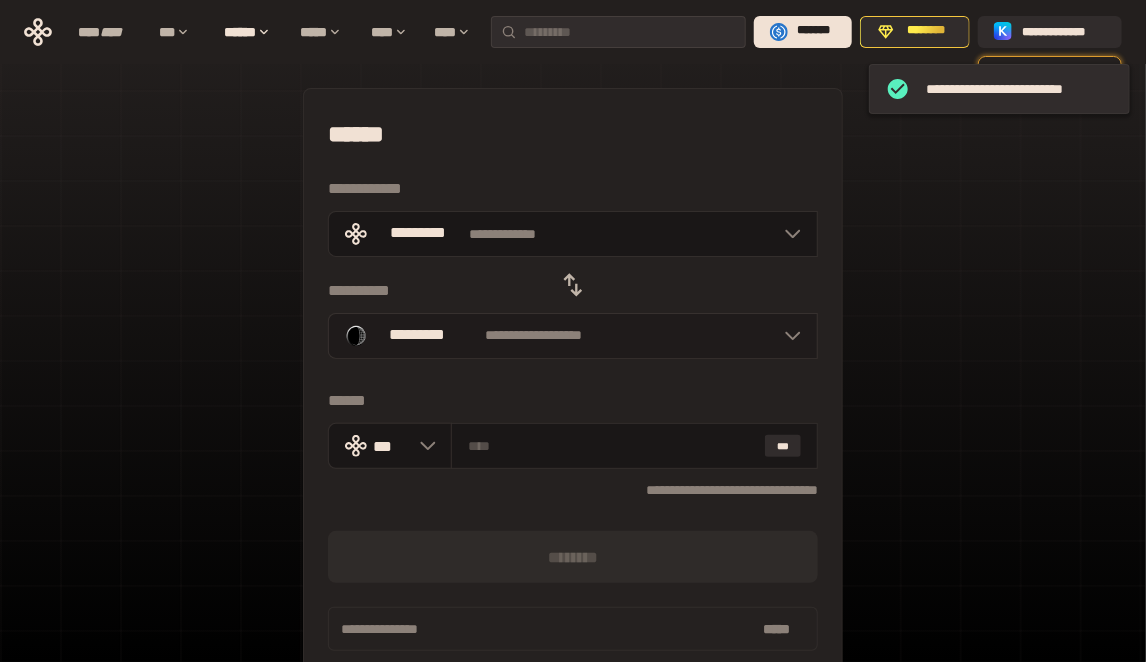 click on "**********" at bounding box center [573, 336] 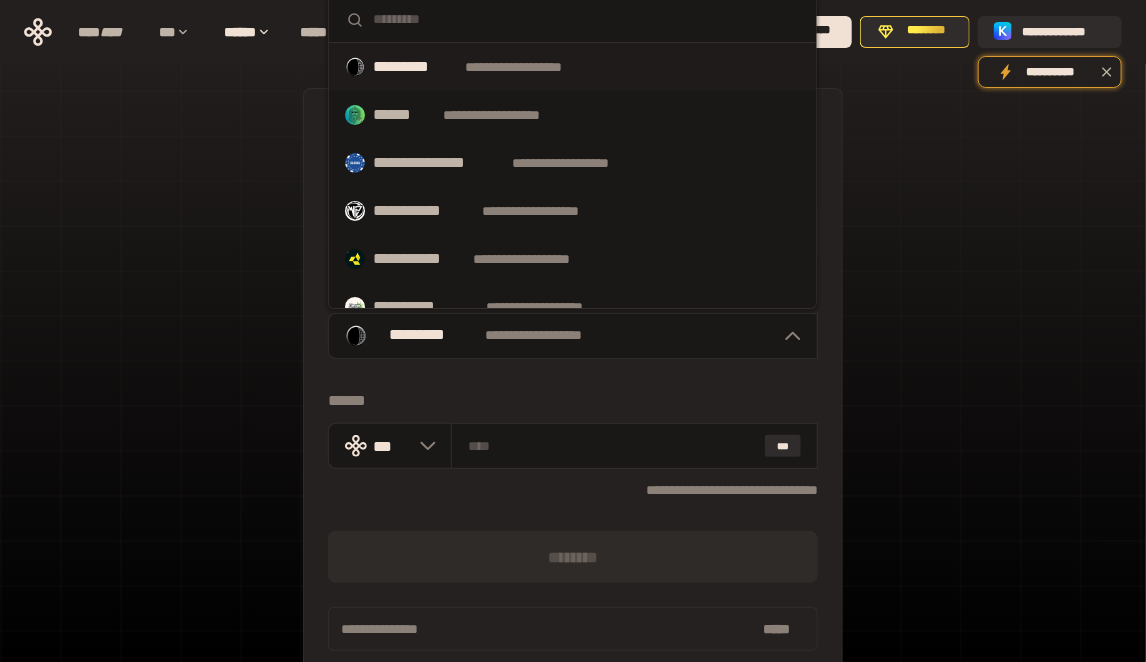 click on "**********" at bounding box center (532, 67) 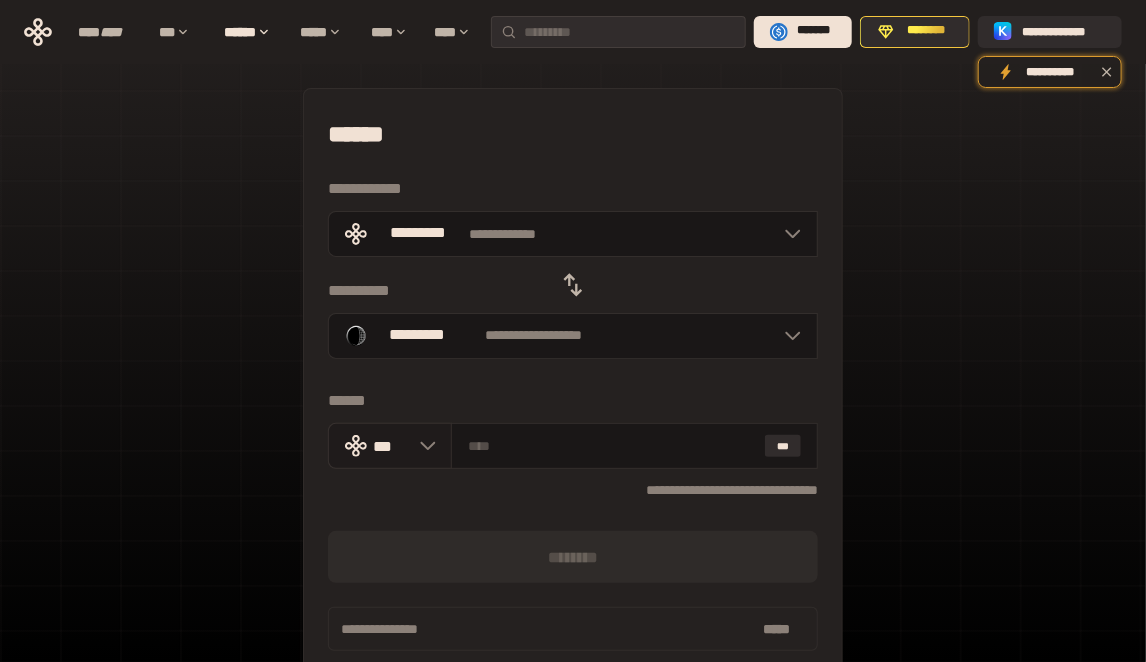 click on "***" at bounding box center (391, 445) 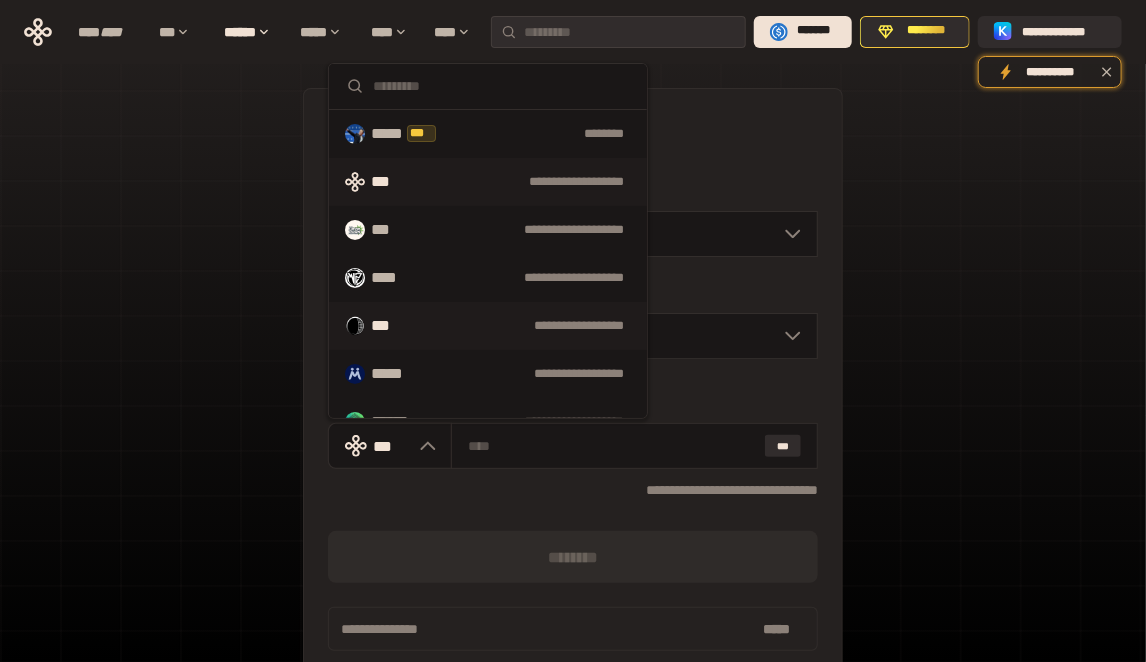 click on "**********" at bounding box center [526, 326] 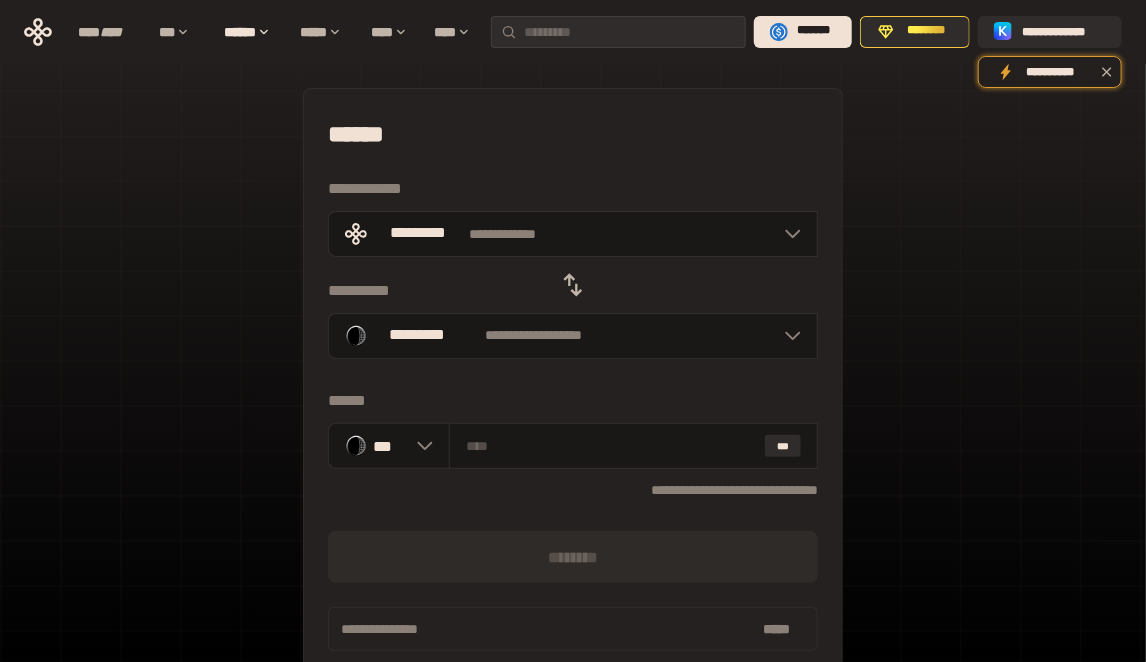 click on "**********" at bounding box center (573, 490) 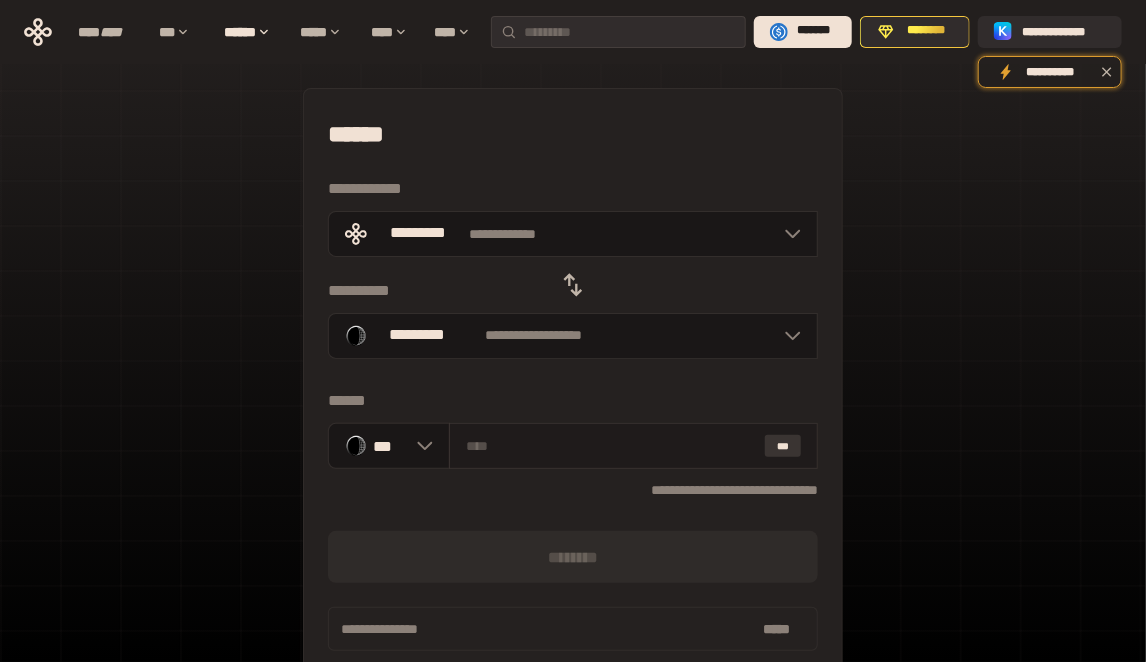 click on "***" at bounding box center (783, 446) 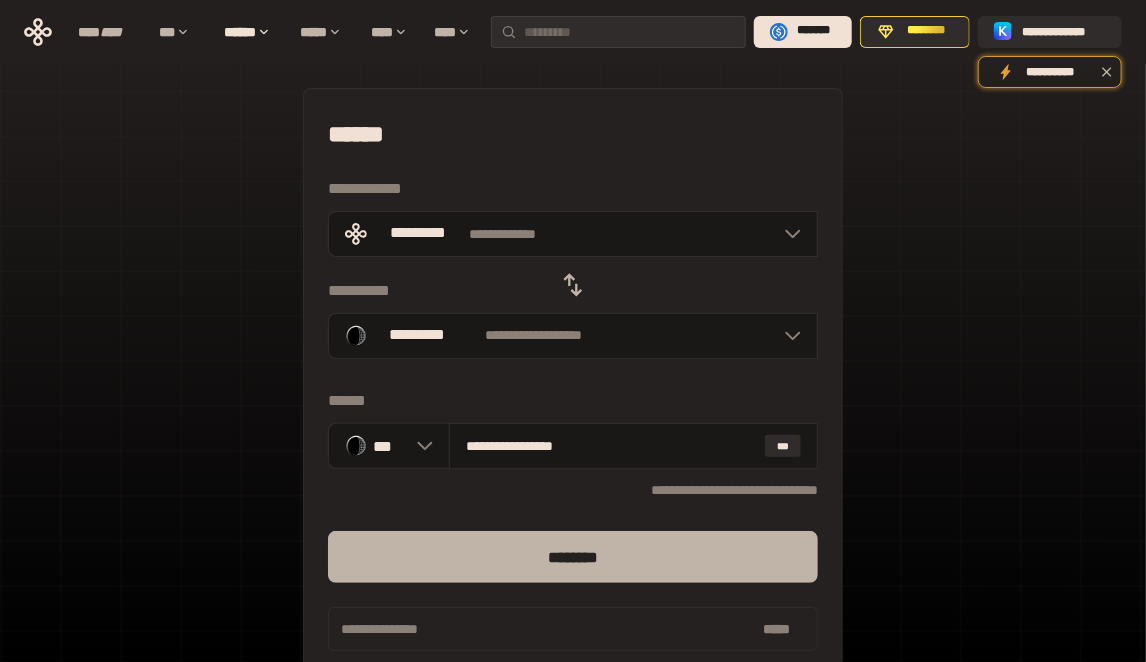 click on "********" at bounding box center [573, 557] 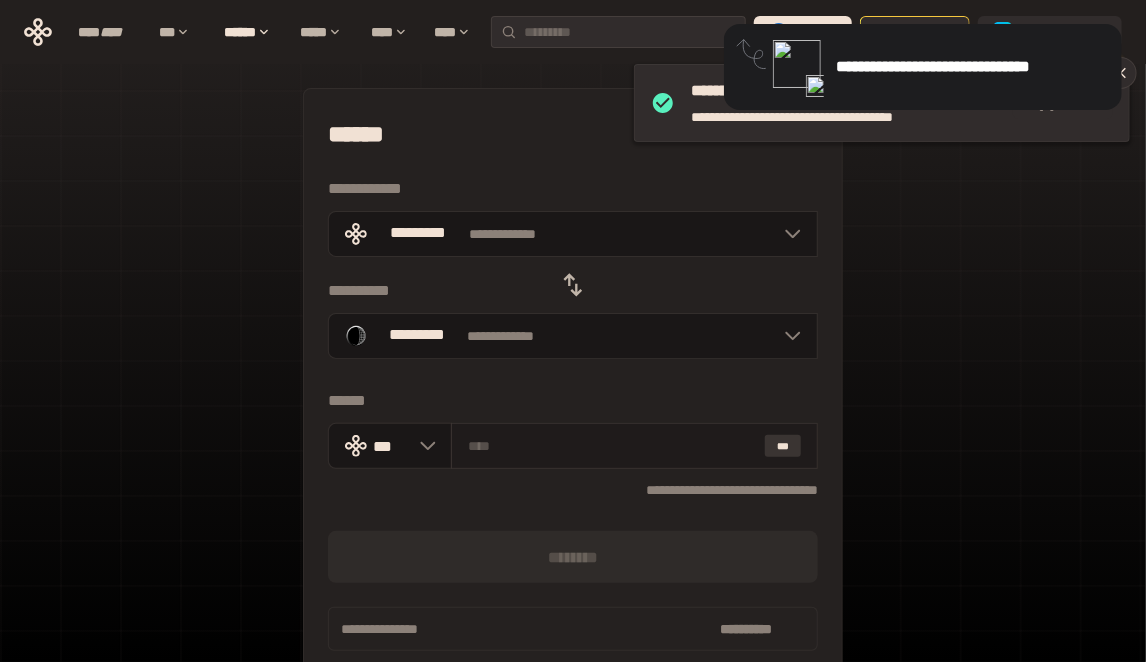 click on "***" at bounding box center [783, 446] 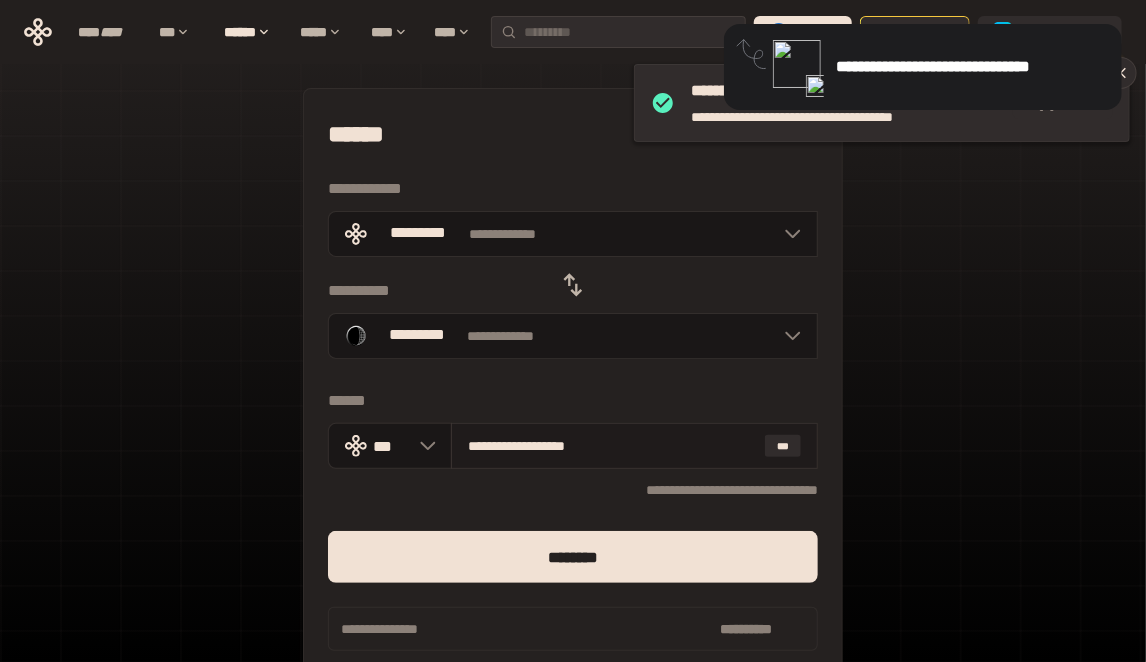 click on "[PHONE]" at bounding box center (634, 446) 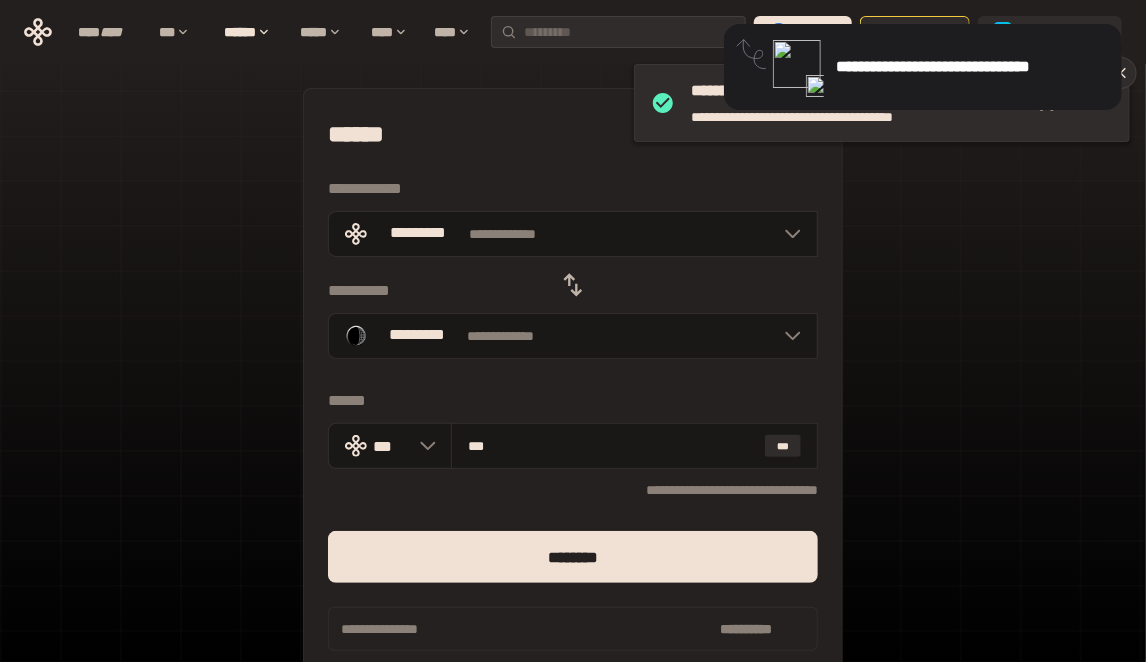 type on "***" 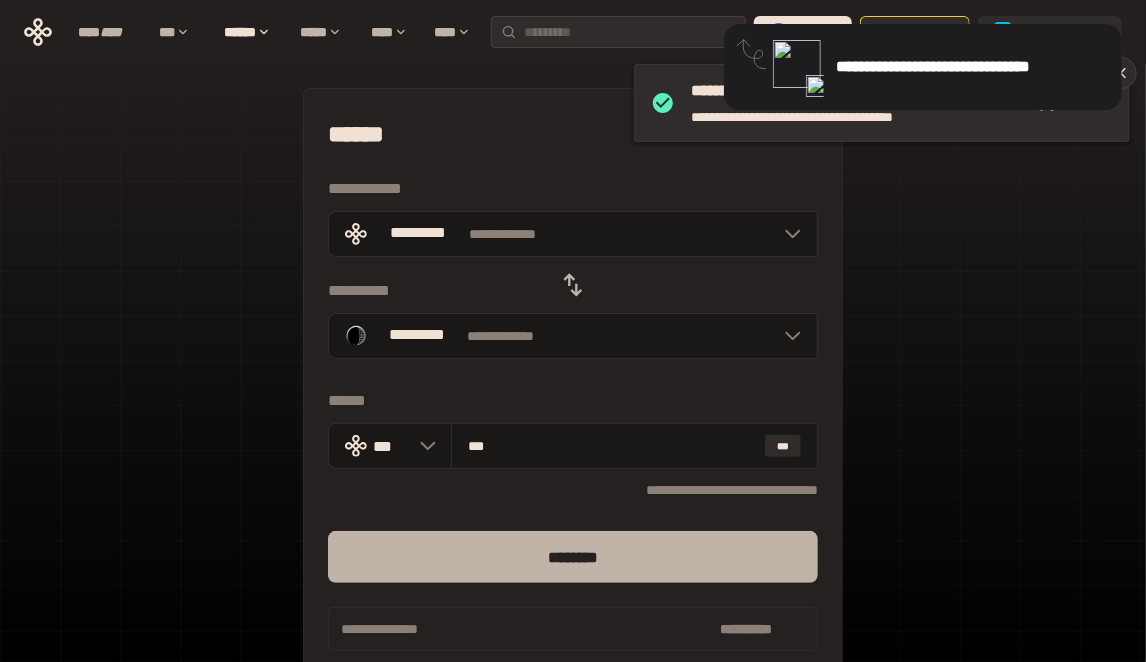 click on "********" at bounding box center [573, 557] 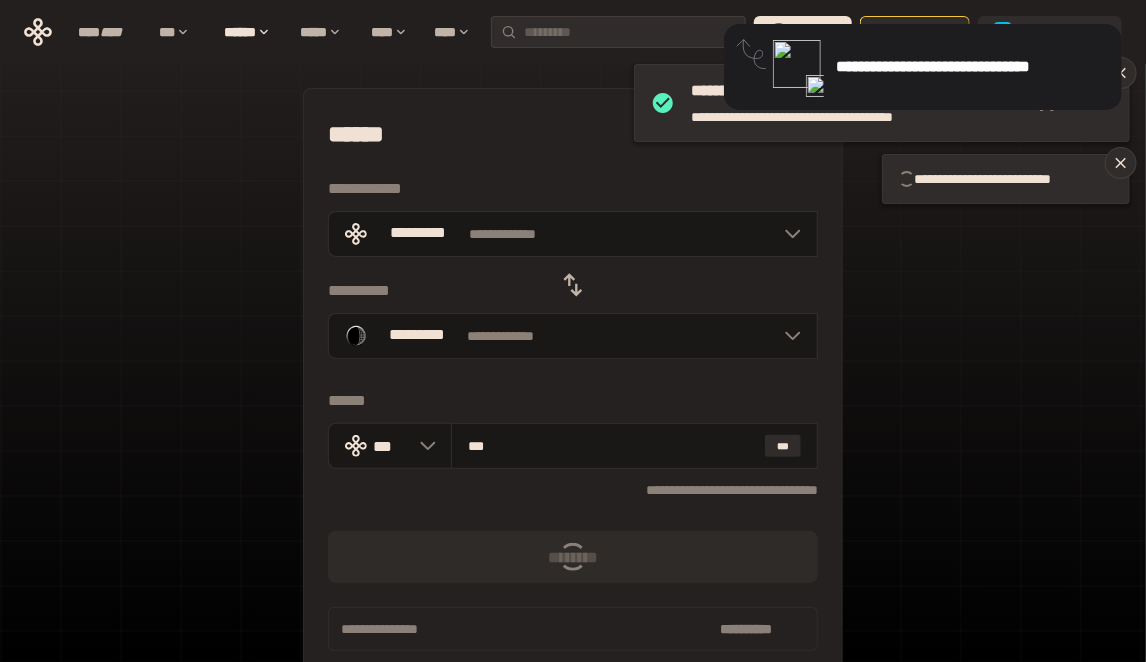 type 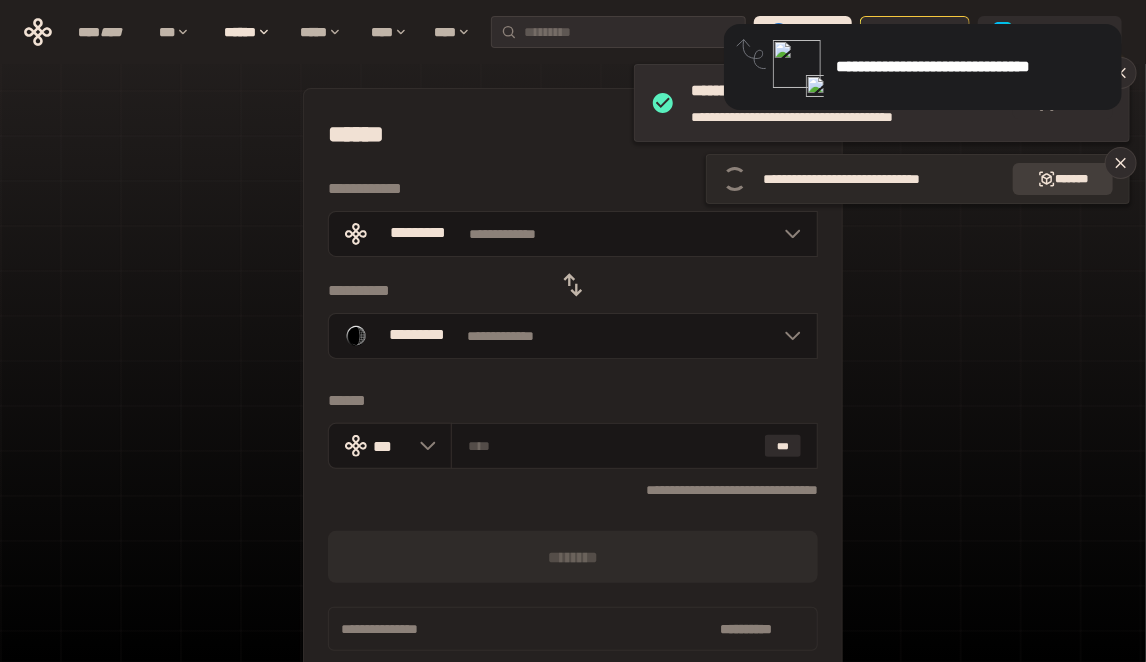 click on "*******" at bounding box center (1063, 179) 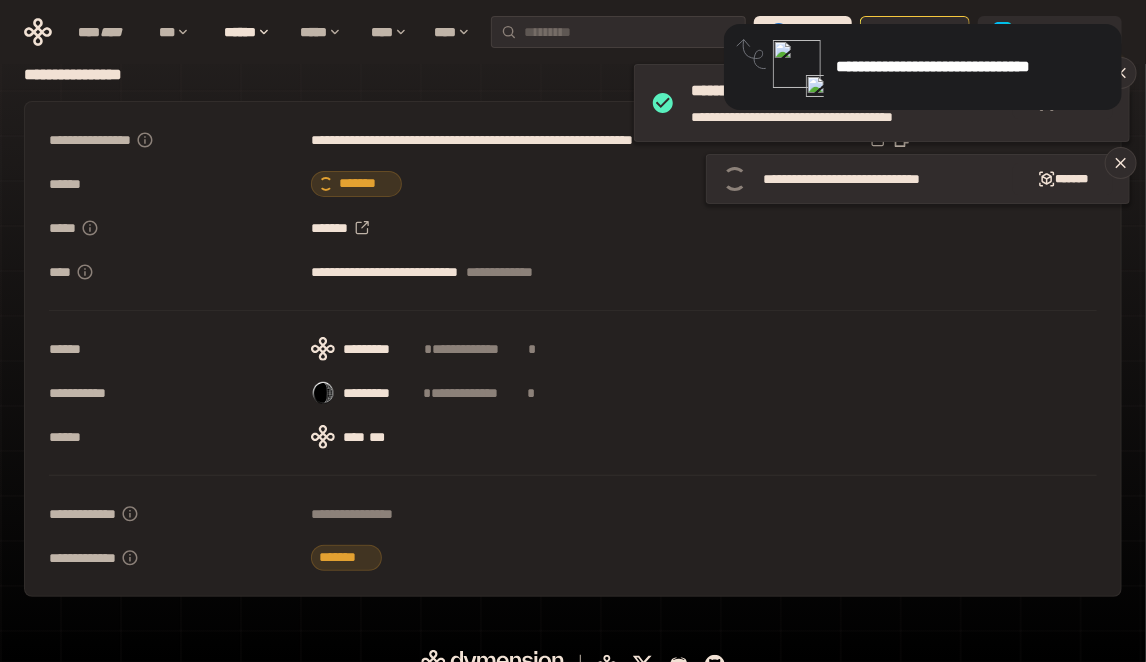 scroll, scrollTop: 0, scrollLeft: 0, axis: both 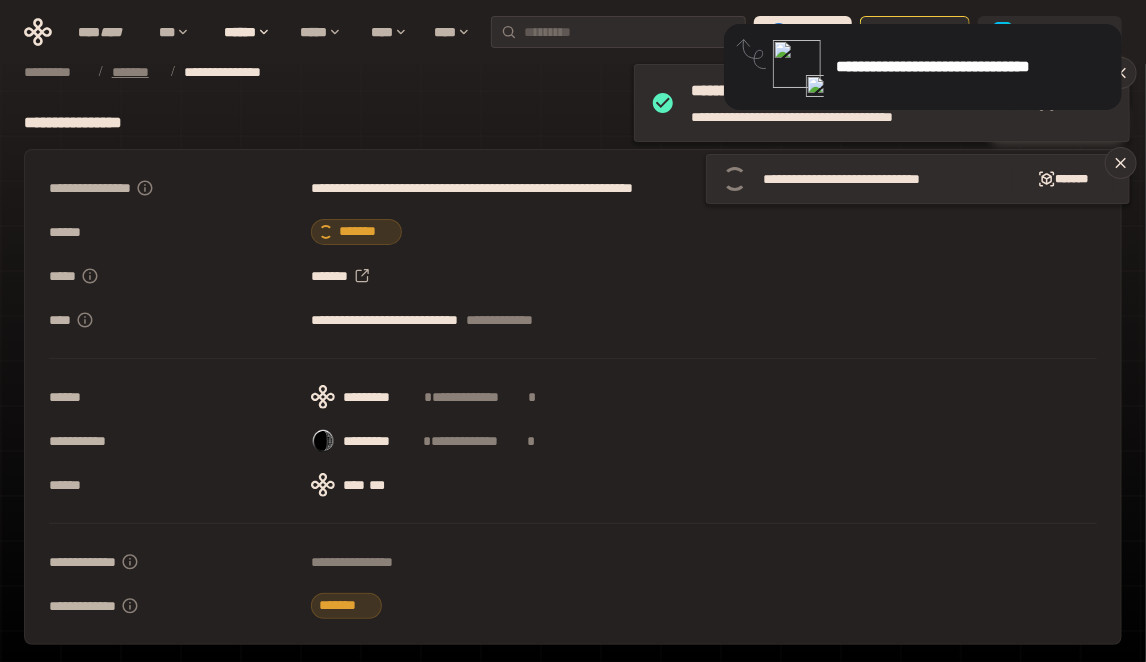 click on "*******" at bounding box center [136, 72] 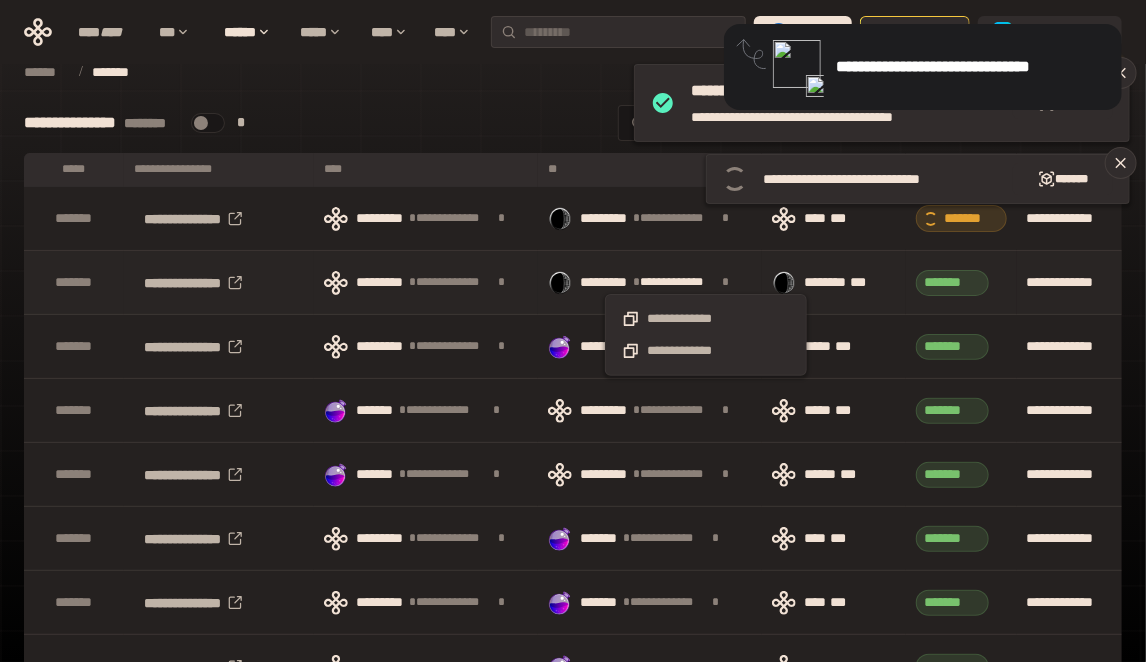 click on "**********" at bounding box center [681, 282] 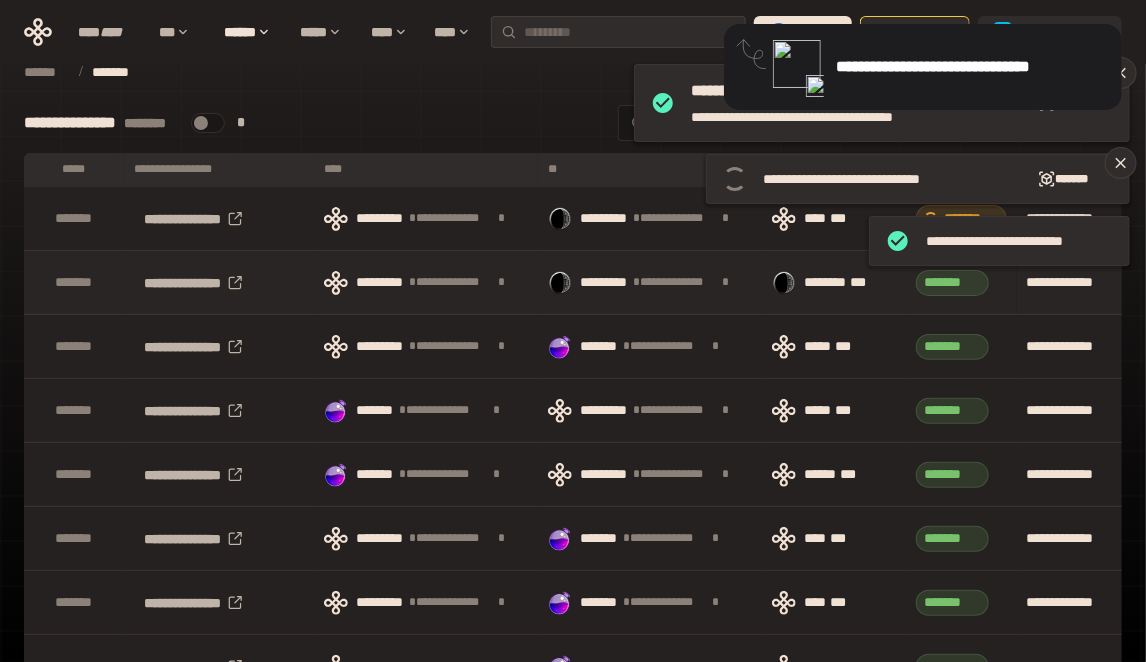 click on "[NAME] [ADDRESS]" at bounding box center (665, 282) 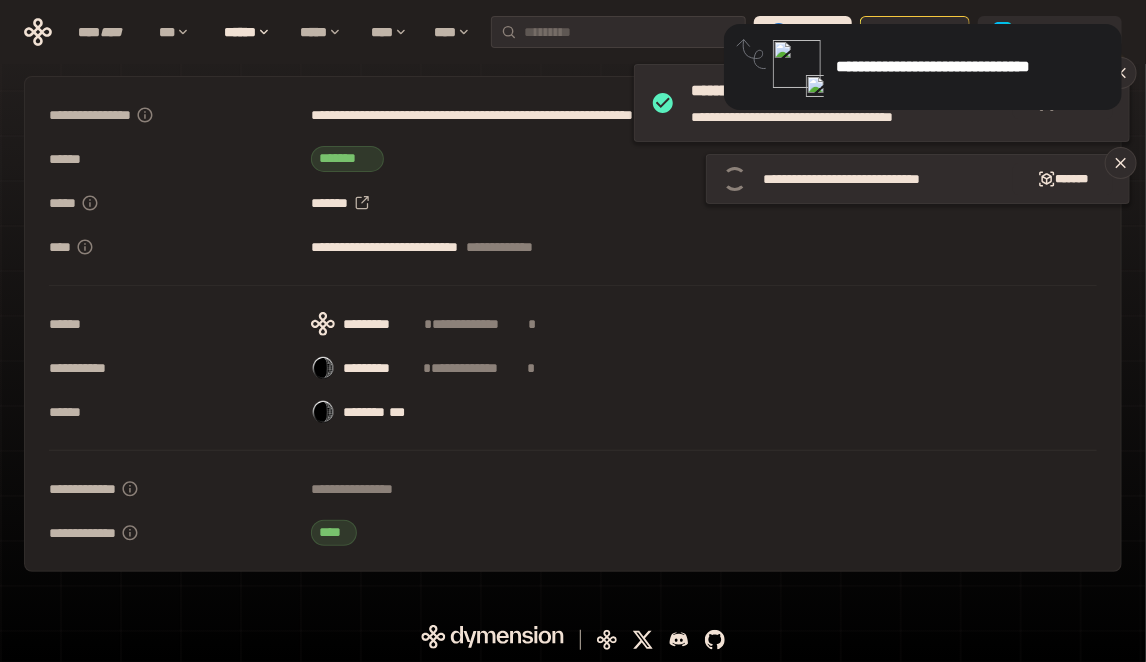 scroll, scrollTop: 0, scrollLeft: 0, axis: both 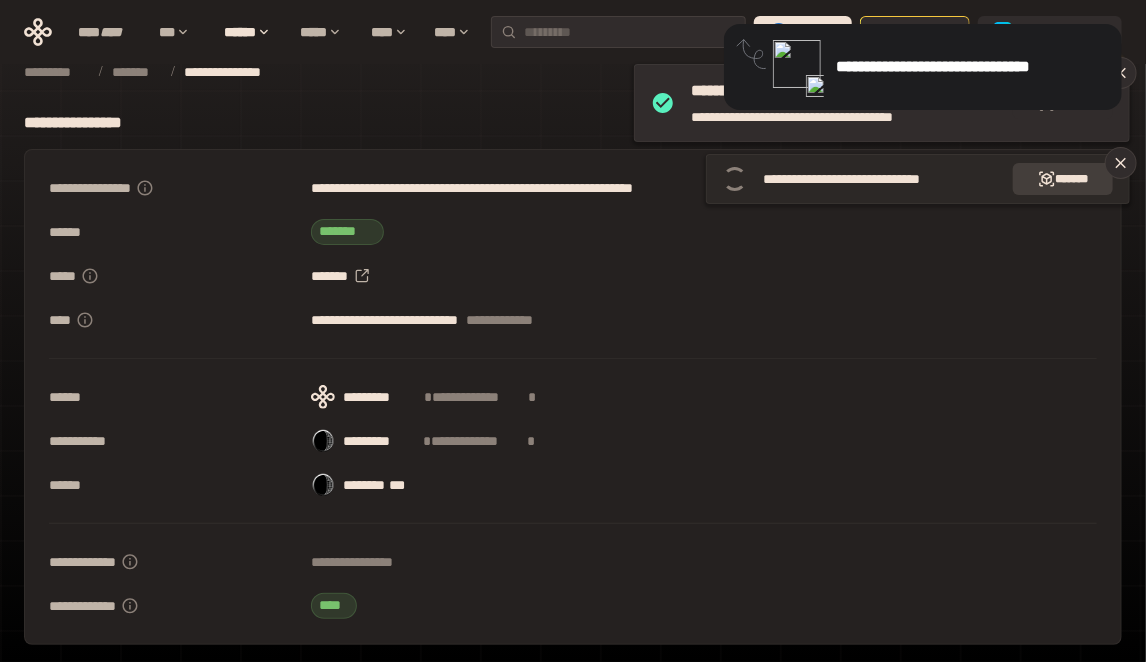 click on "*******" at bounding box center [1063, 179] 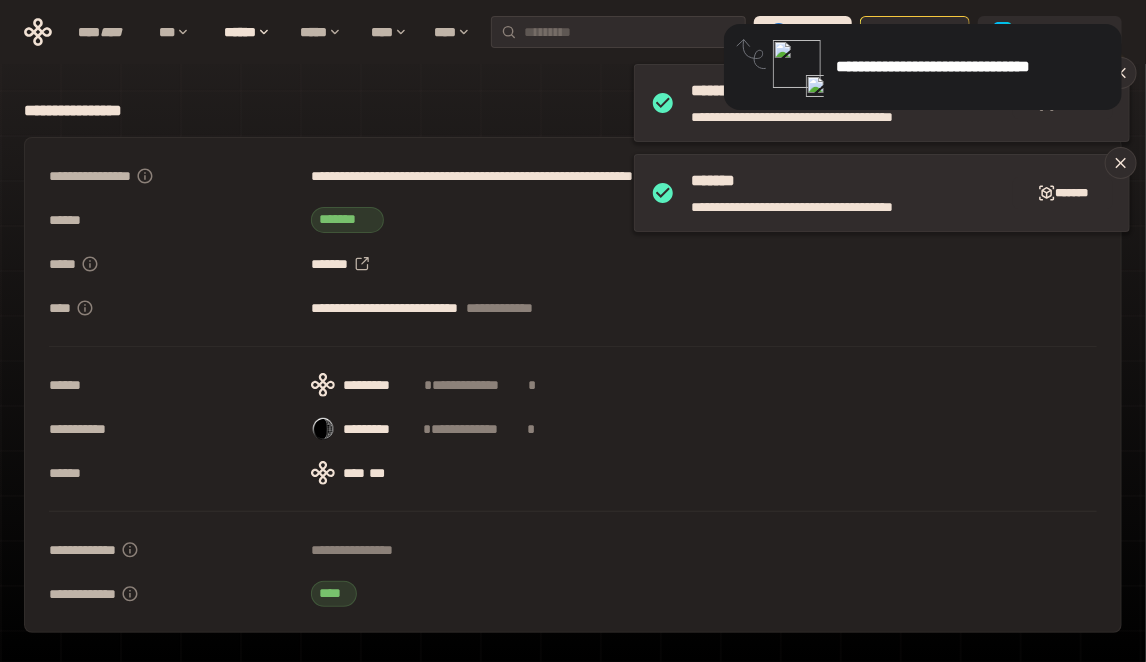 scroll, scrollTop: 0, scrollLeft: 0, axis: both 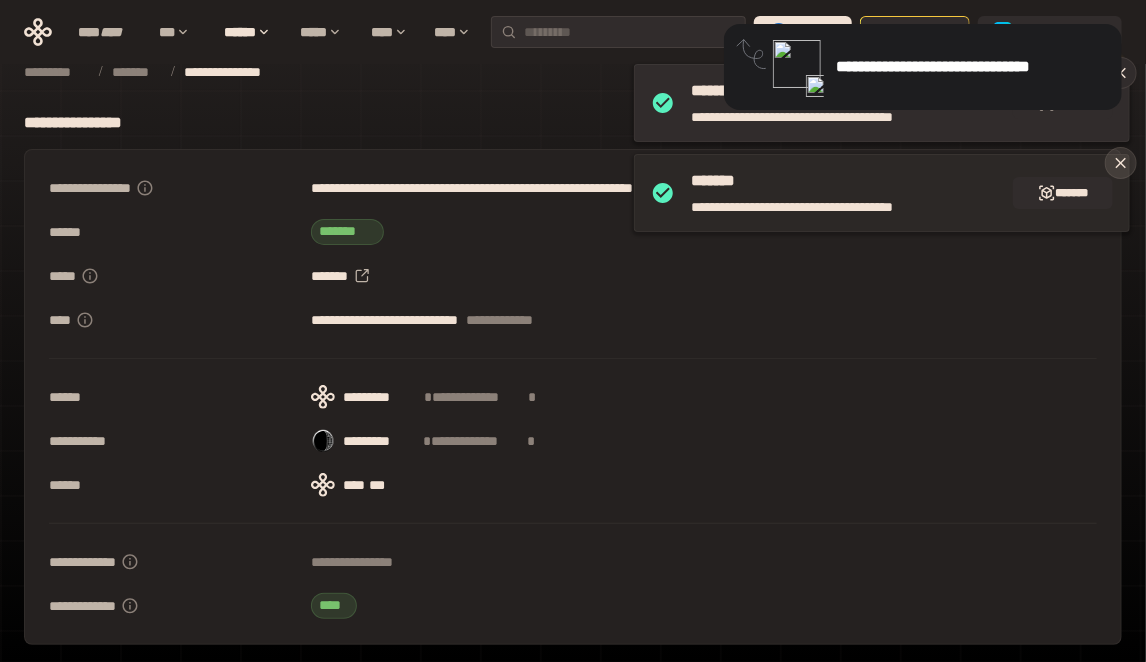 click 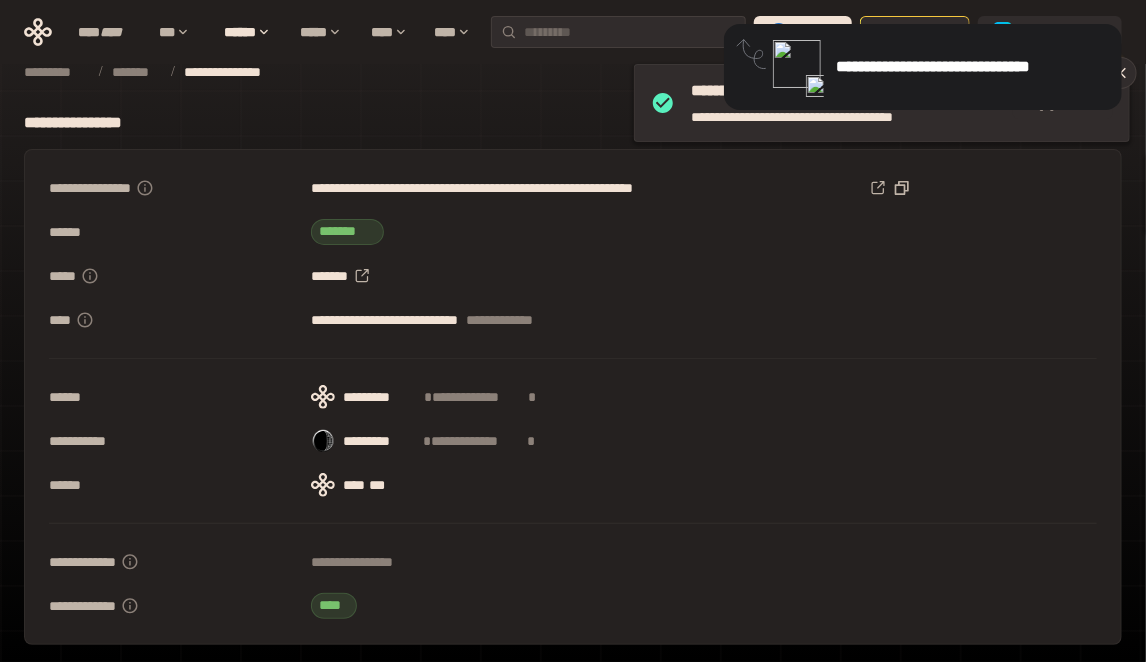 click on "[NAME] [ADDRESS] [CITY] [STATE] [ZIP] [PHONE] [EMAIL] [CREDIT CARD] [EXPIRATION DATE] [CVV] [BIRTH DATE] [DRIVER LICENSE] [PASSPORT NUMBER]" at bounding box center [573, 331] 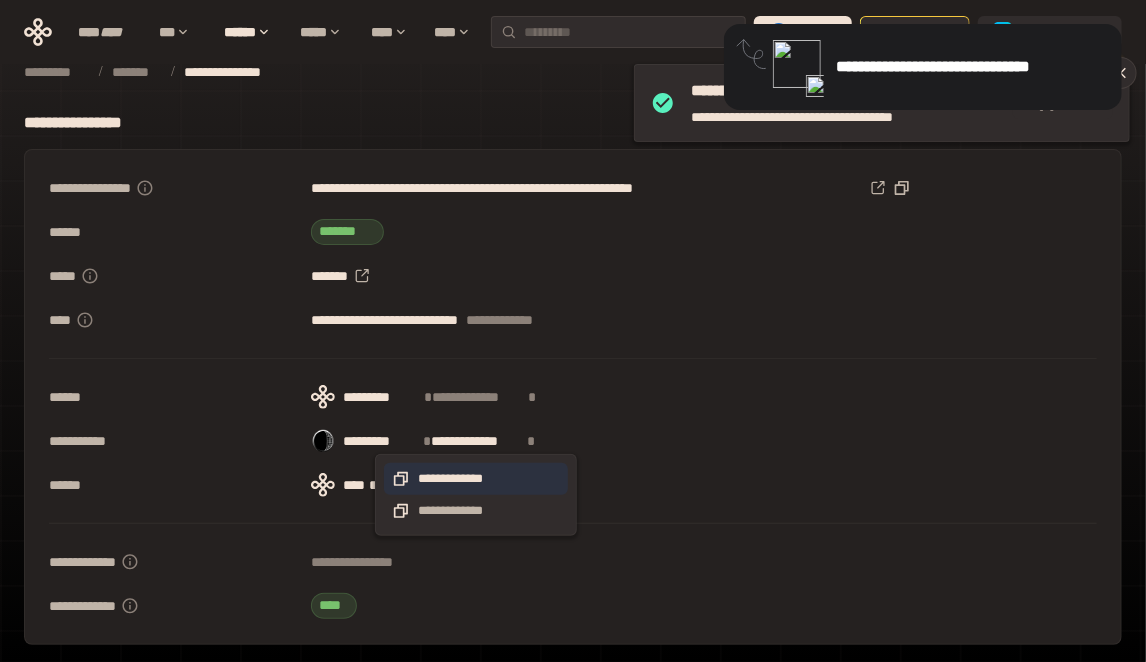 click on "**********" at bounding box center (476, 479) 